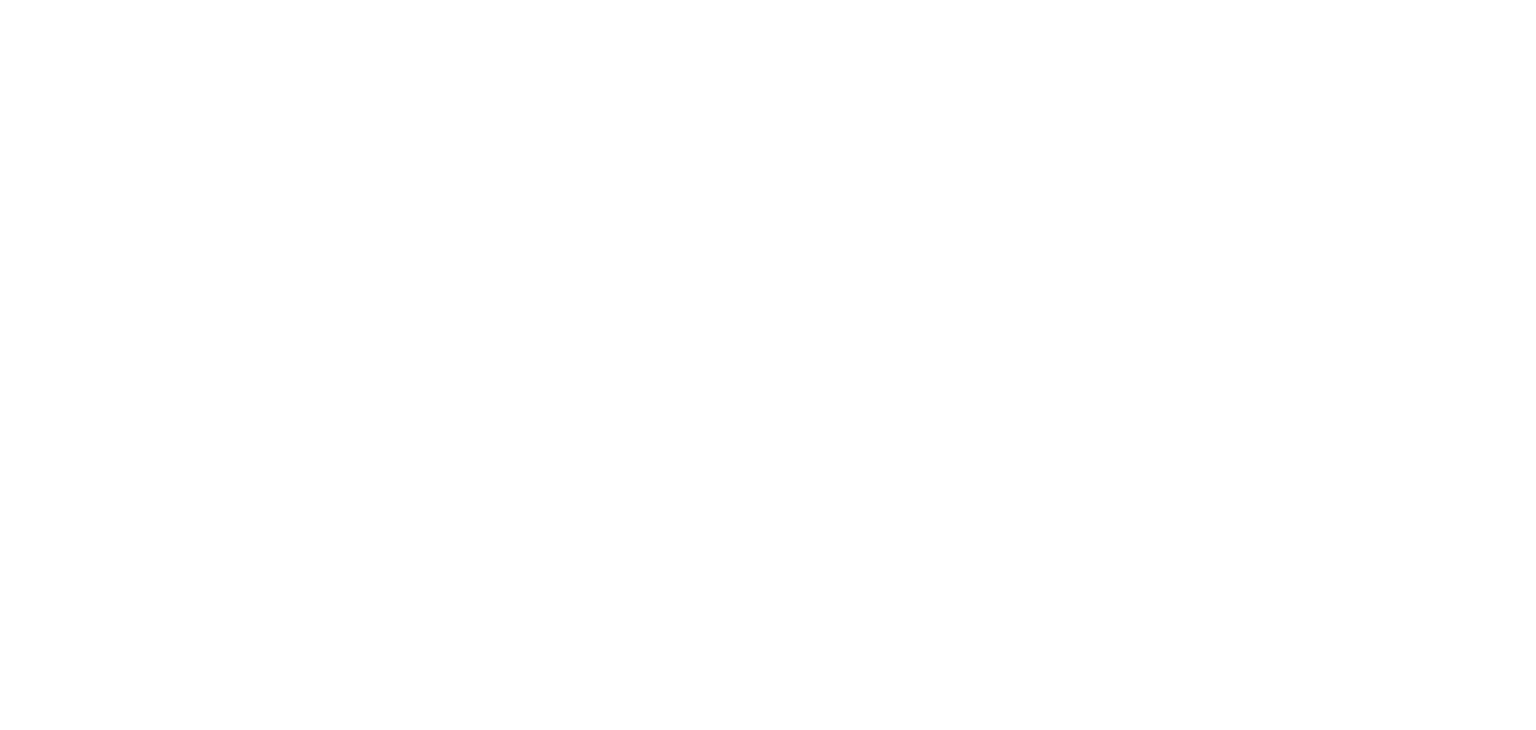 scroll, scrollTop: 0, scrollLeft: 0, axis: both 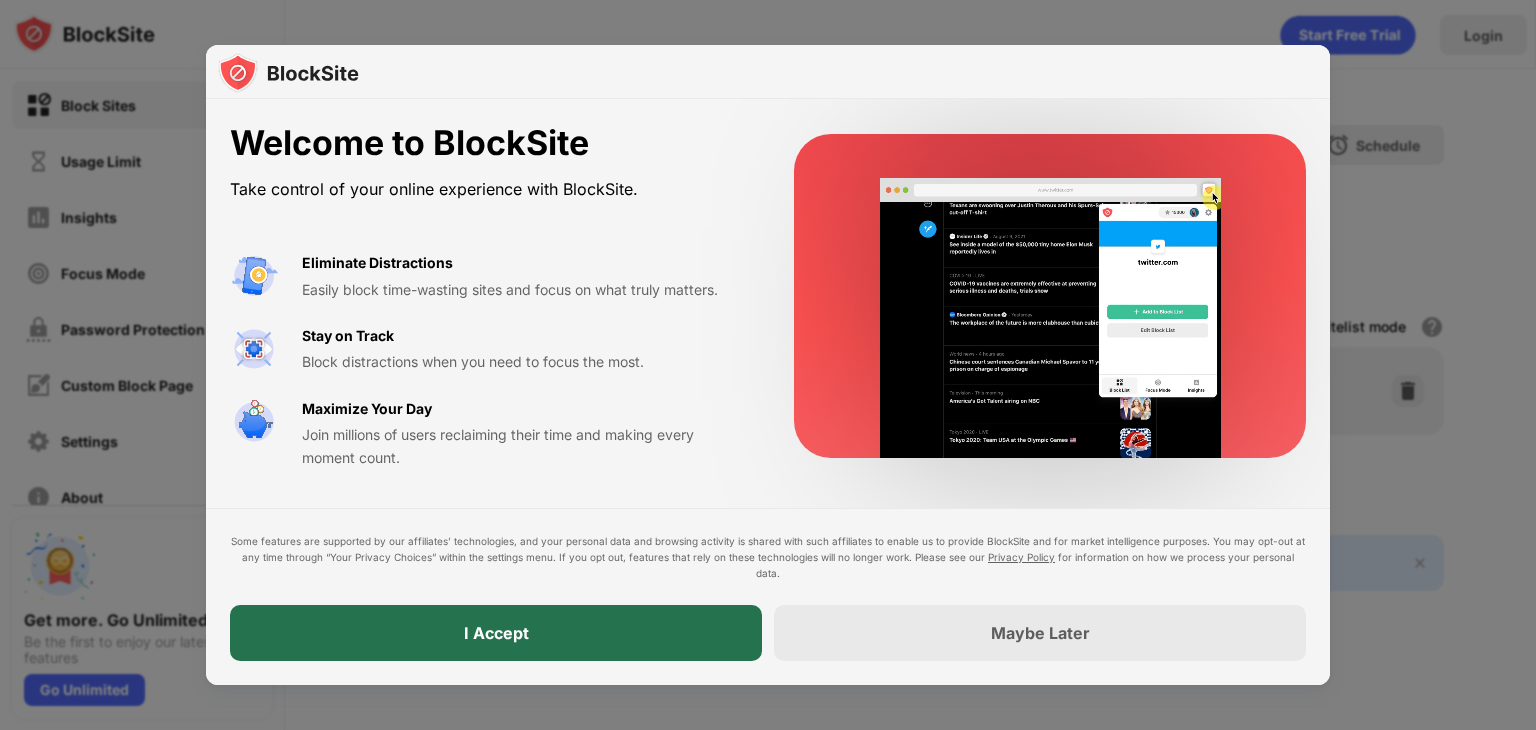 click on "I Accept" at bounding box center (496, 633) 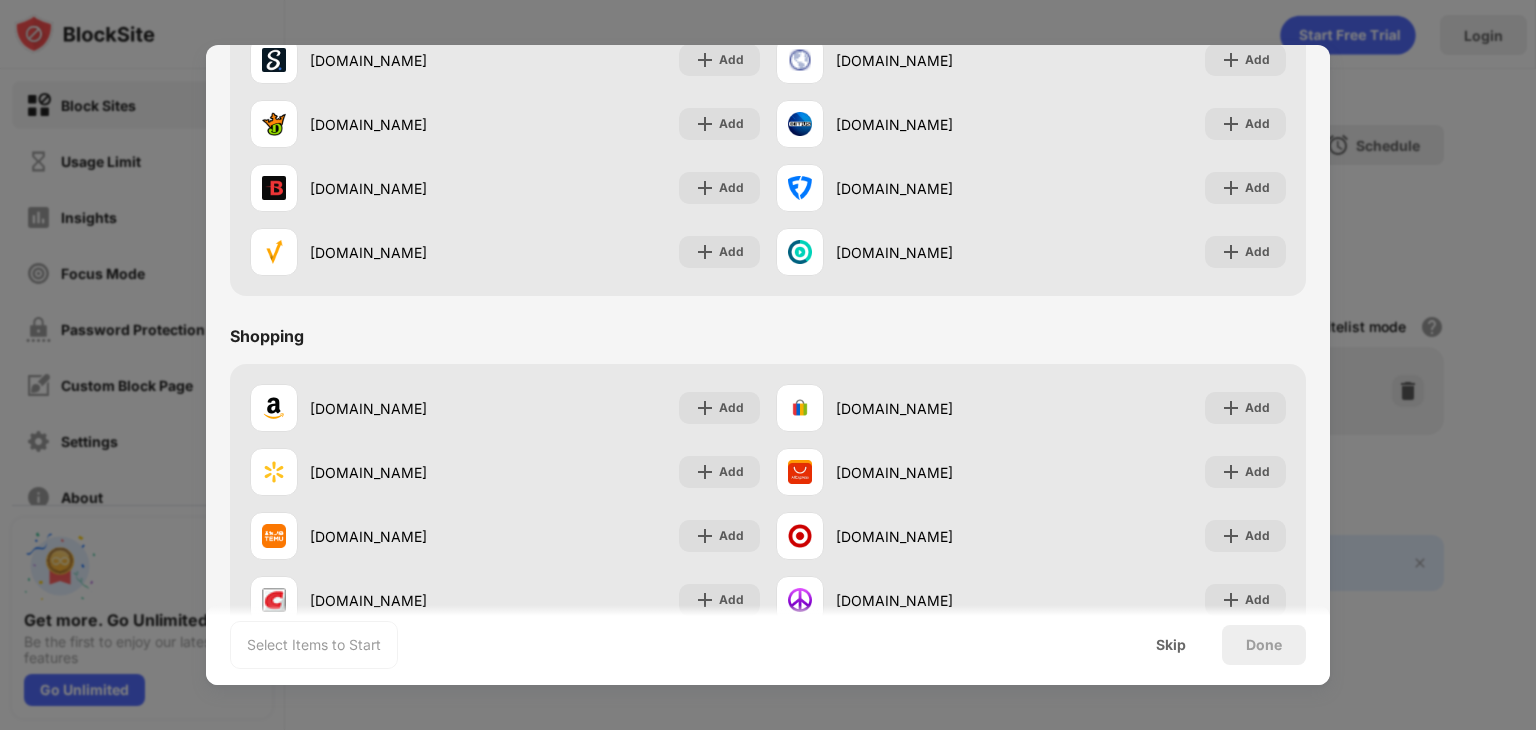 scroll, scrollTop: 2096, scrollLeft: 0, axis: vertical 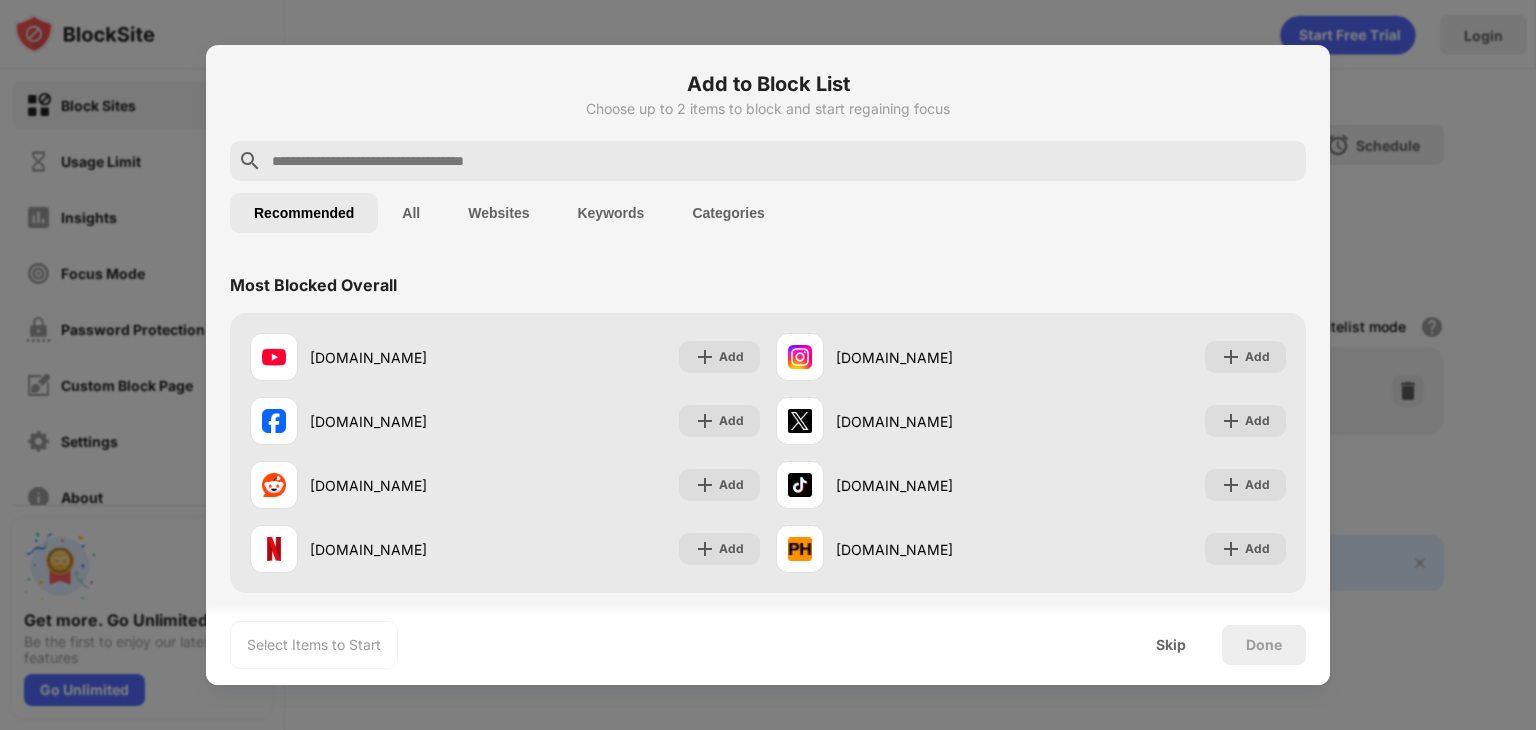 click at bounding box center [784, 161] 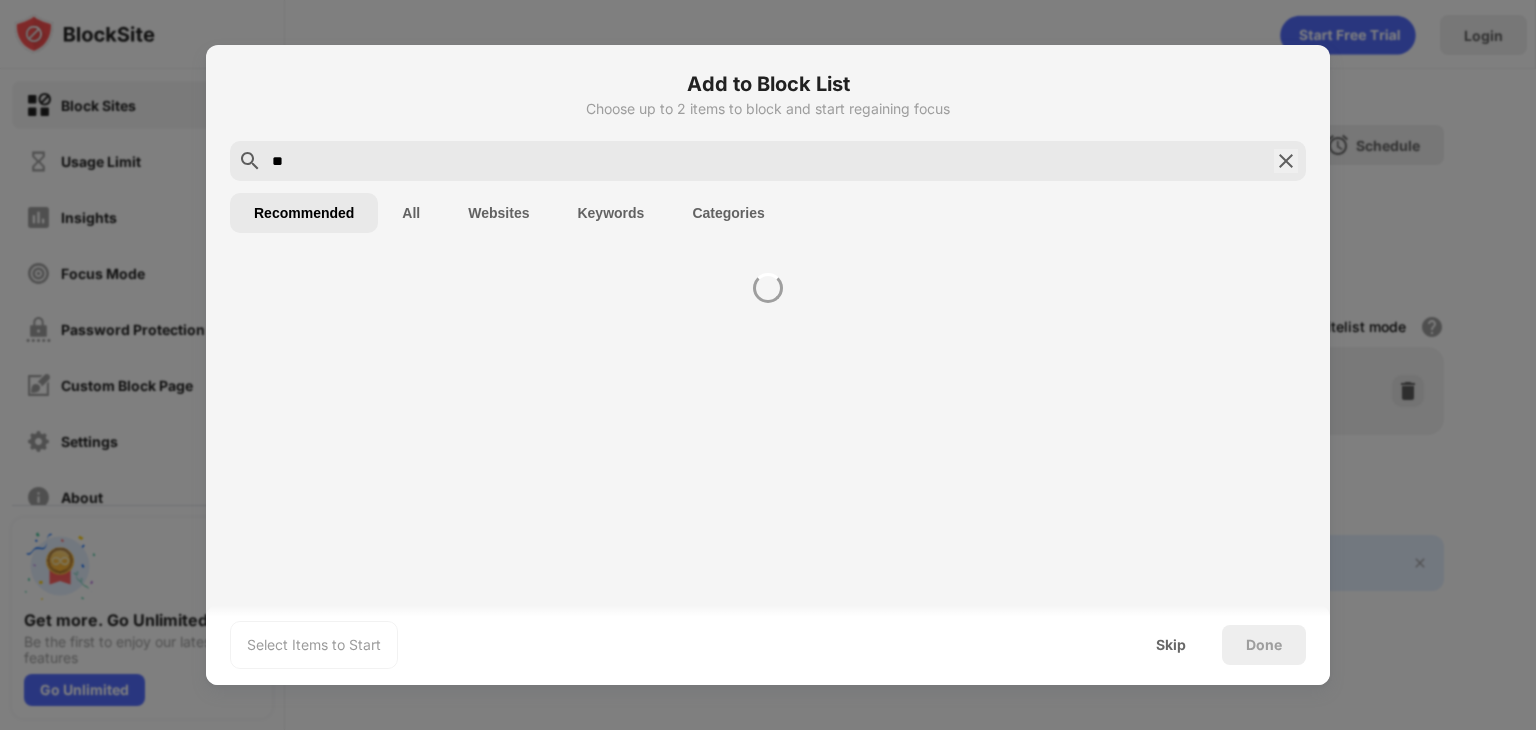type on "*" 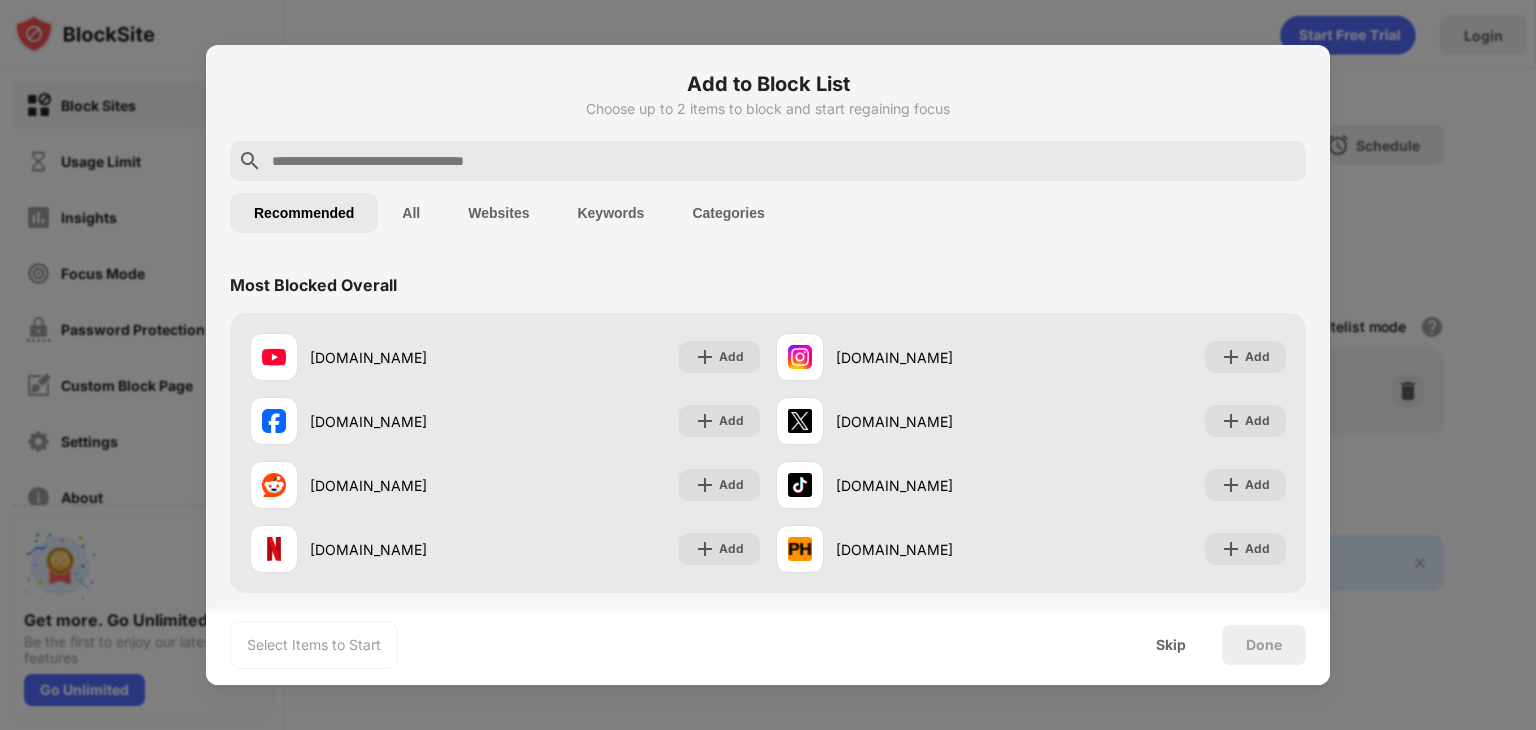 drag, startPoint x: 821, startPoint y: 160, endPoint x: 637, endPoint y: 162, distance: 184.01086 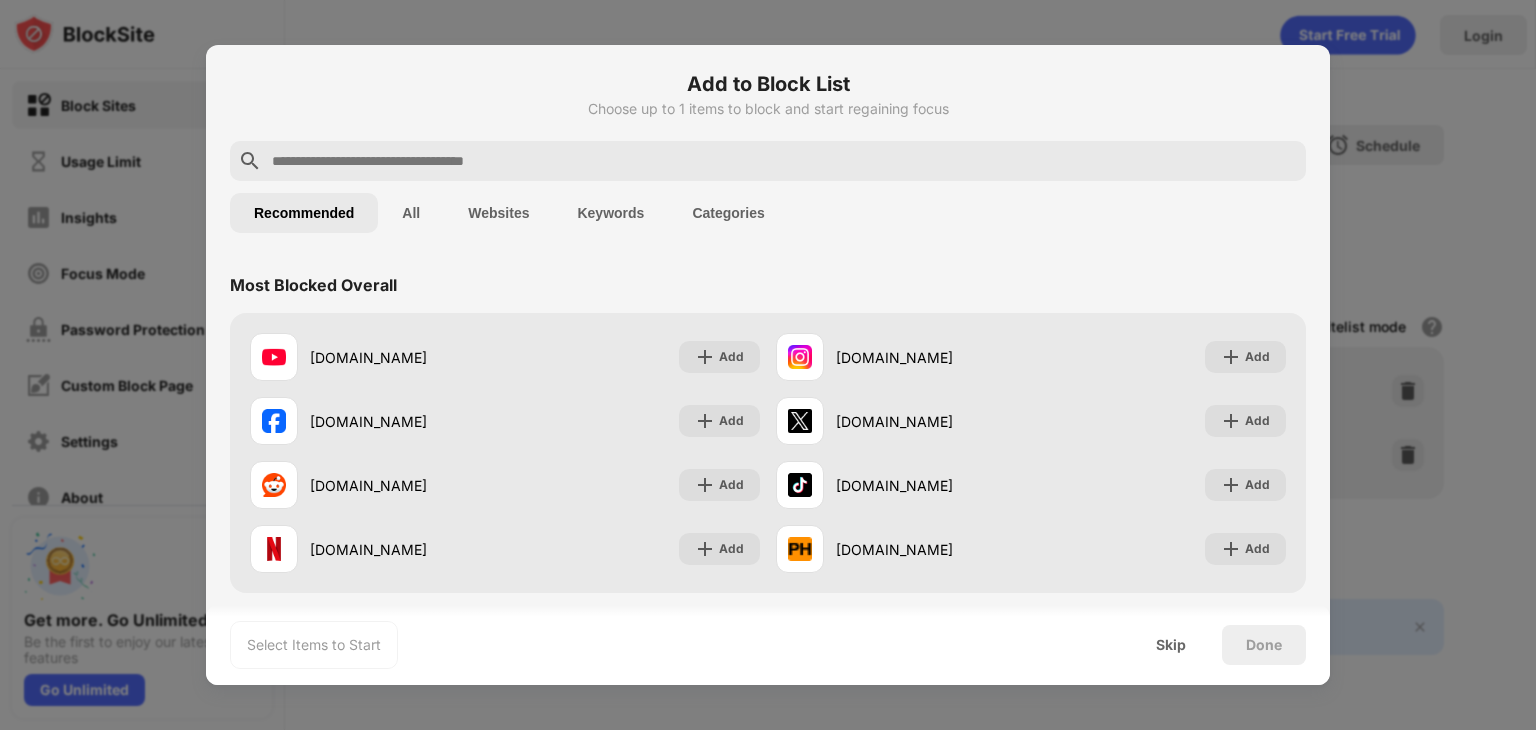 paste on "**********" 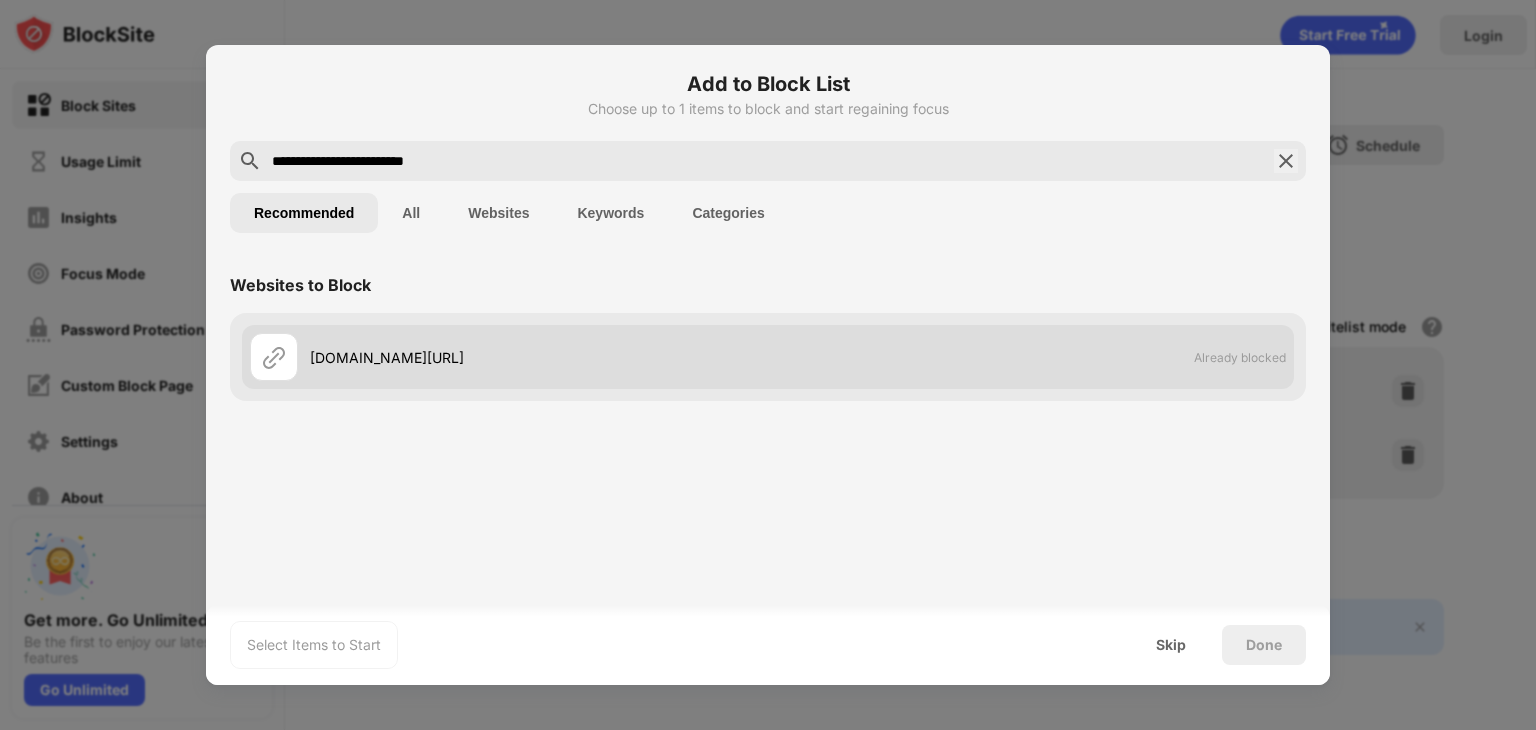 type on "**********" 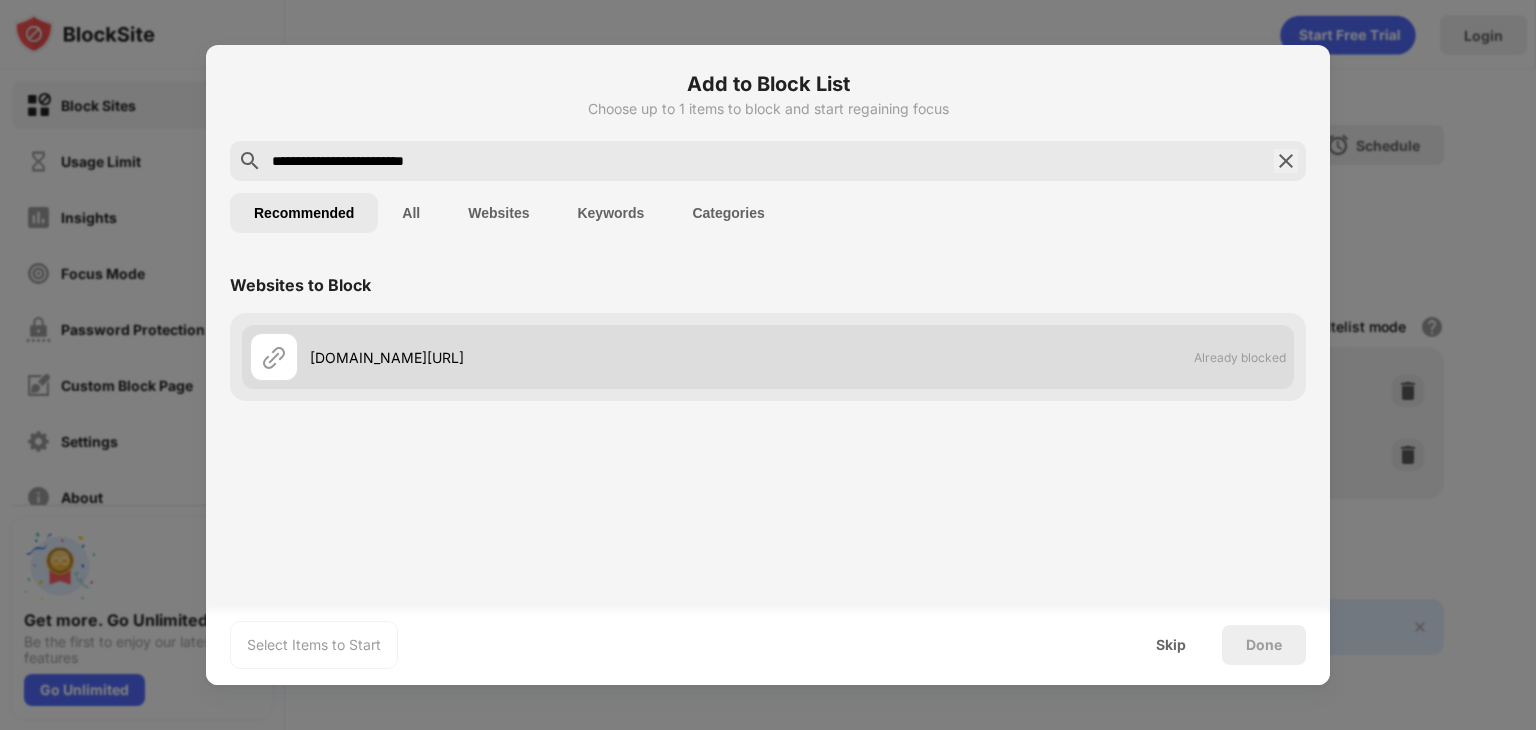click on "netmirror.app/1/en Already blocked" at bounding box center [768, 357] 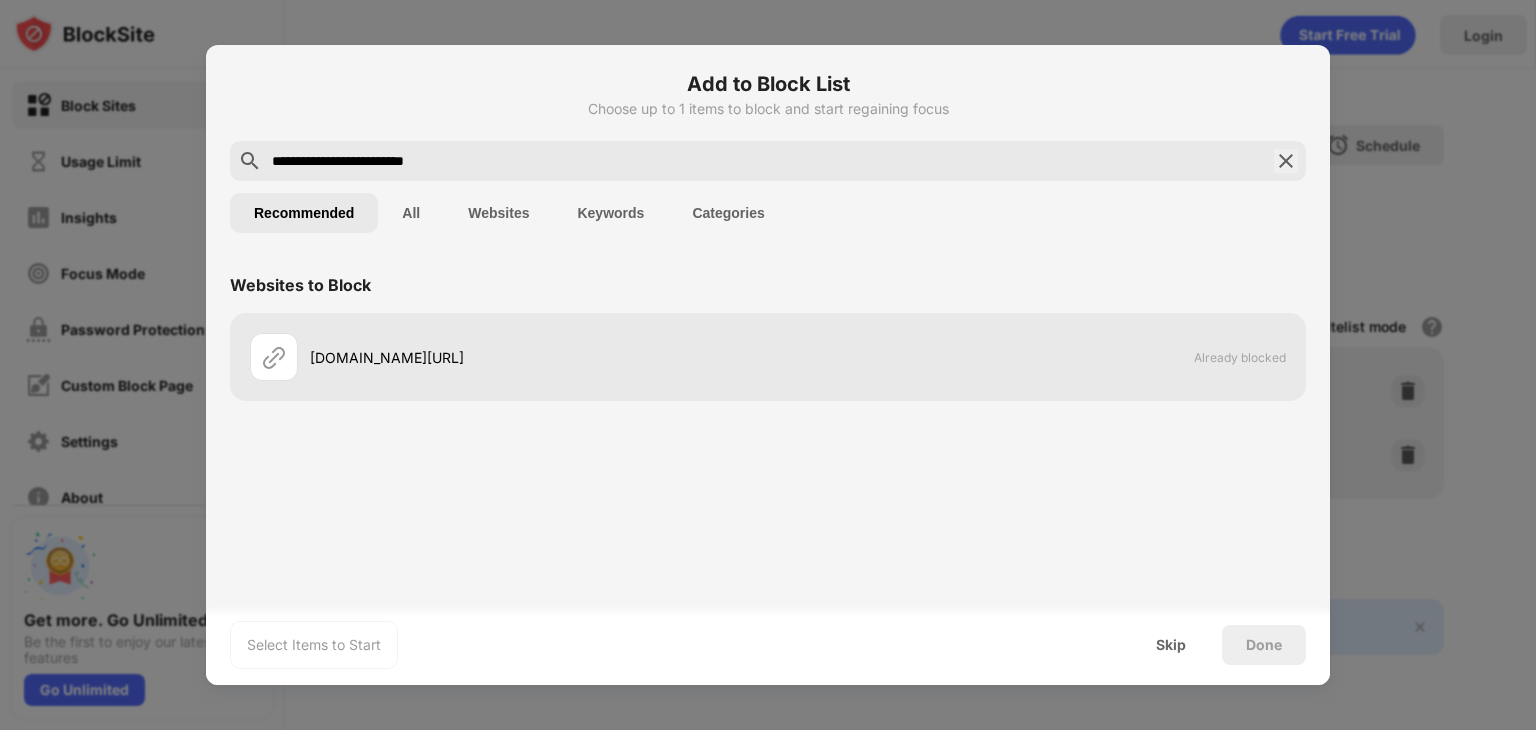 click on "Done" at bounding box center [1264, 645] 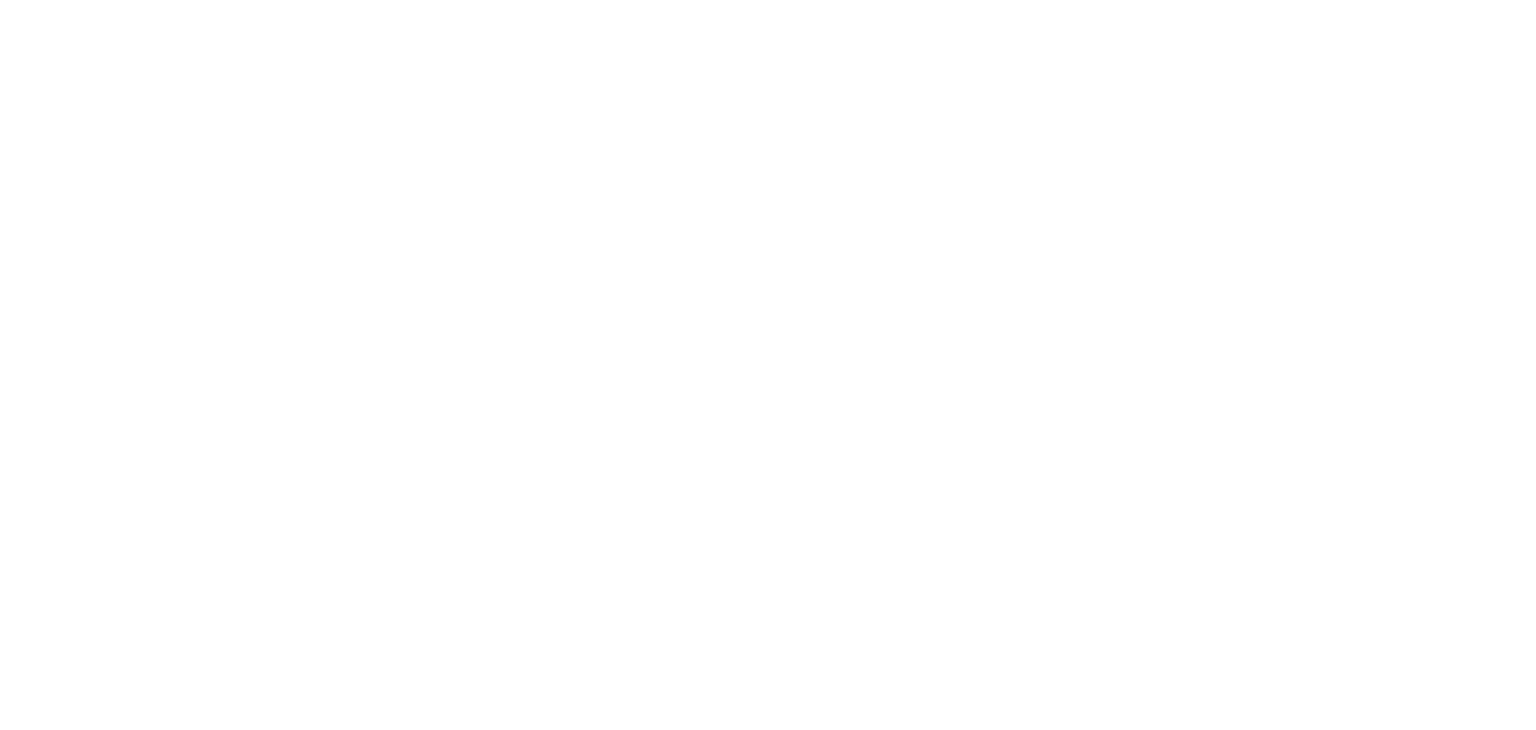 scroll, scrollTop: 0, scrollLeft: 0, axis: both 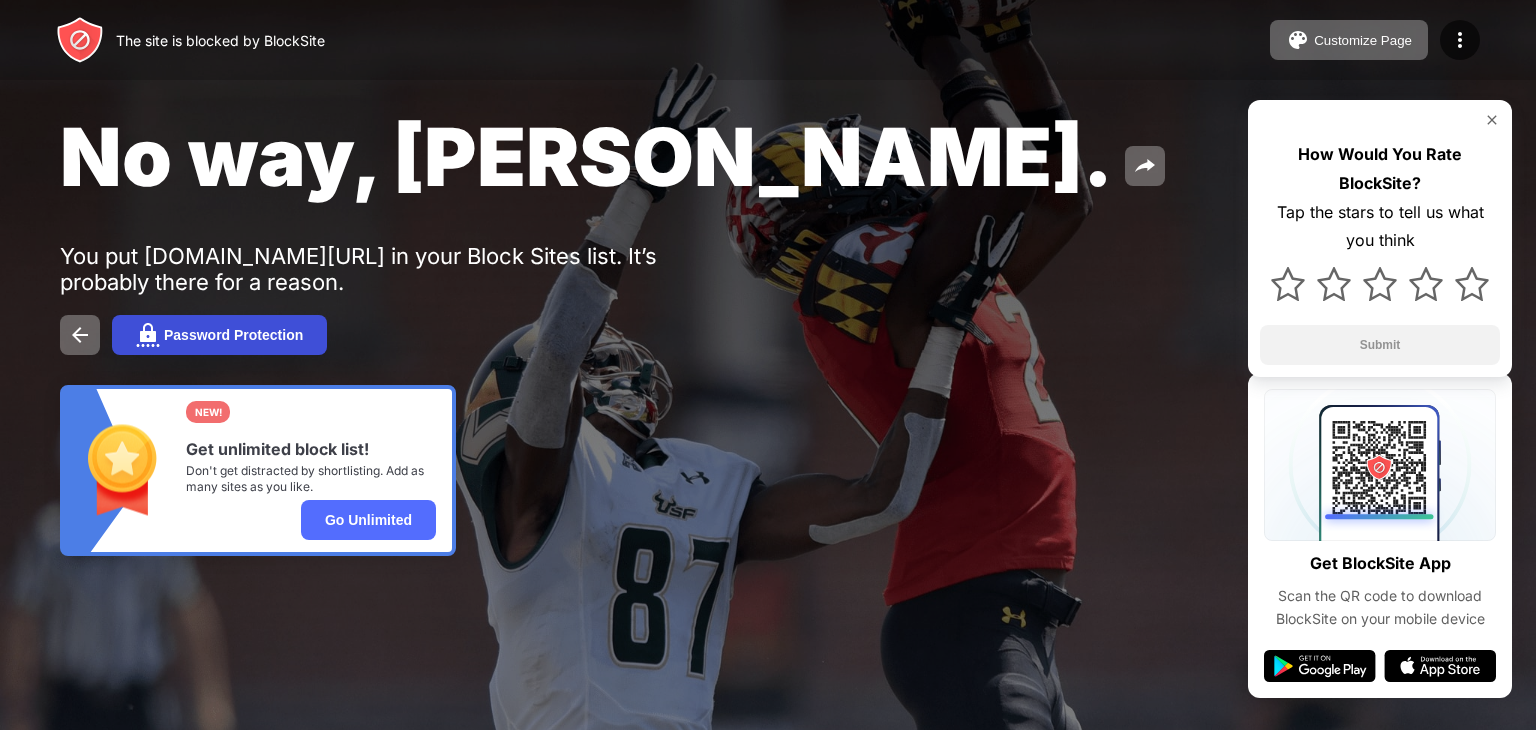 click on "Password Protection" at bounding box center (219, 335) 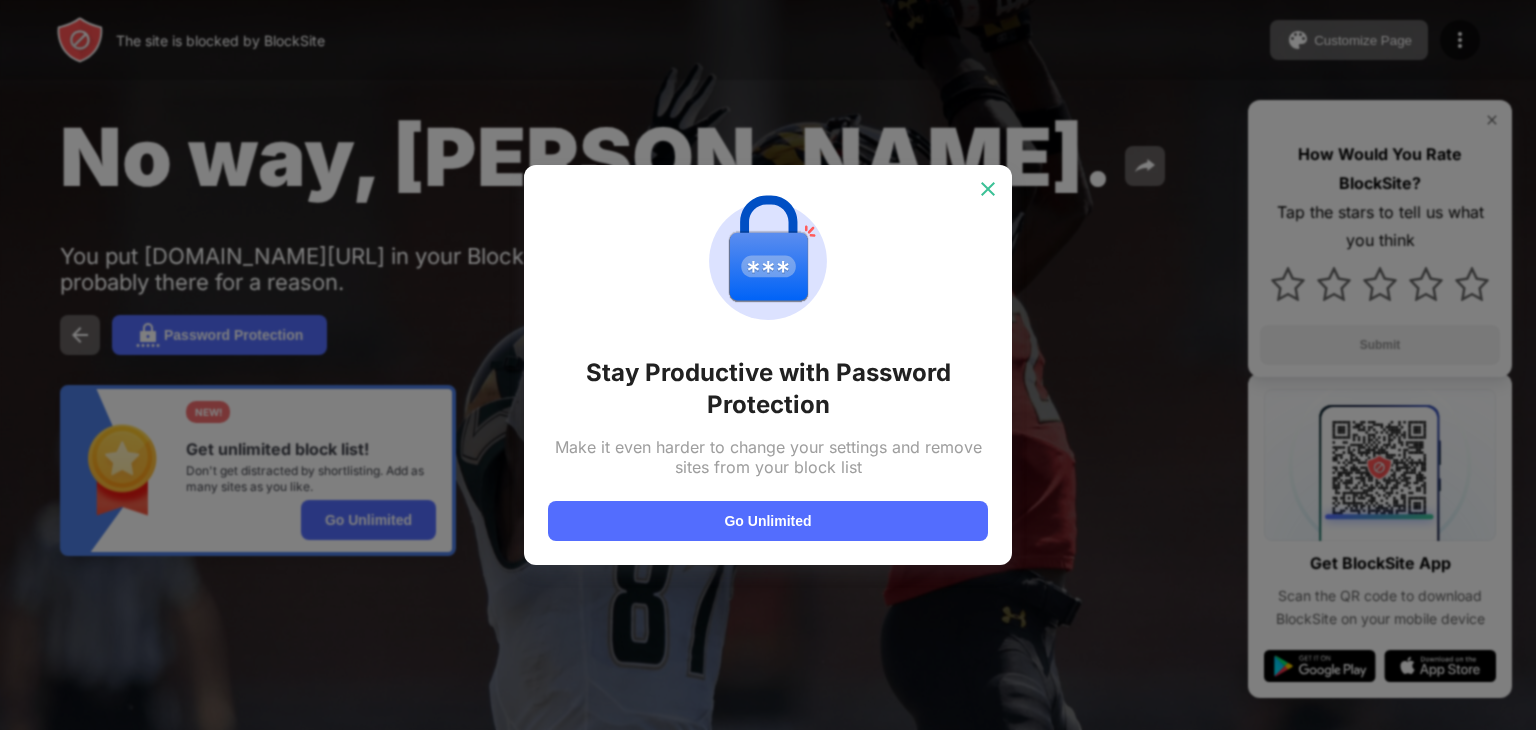 click at bounding box center [988, 189] 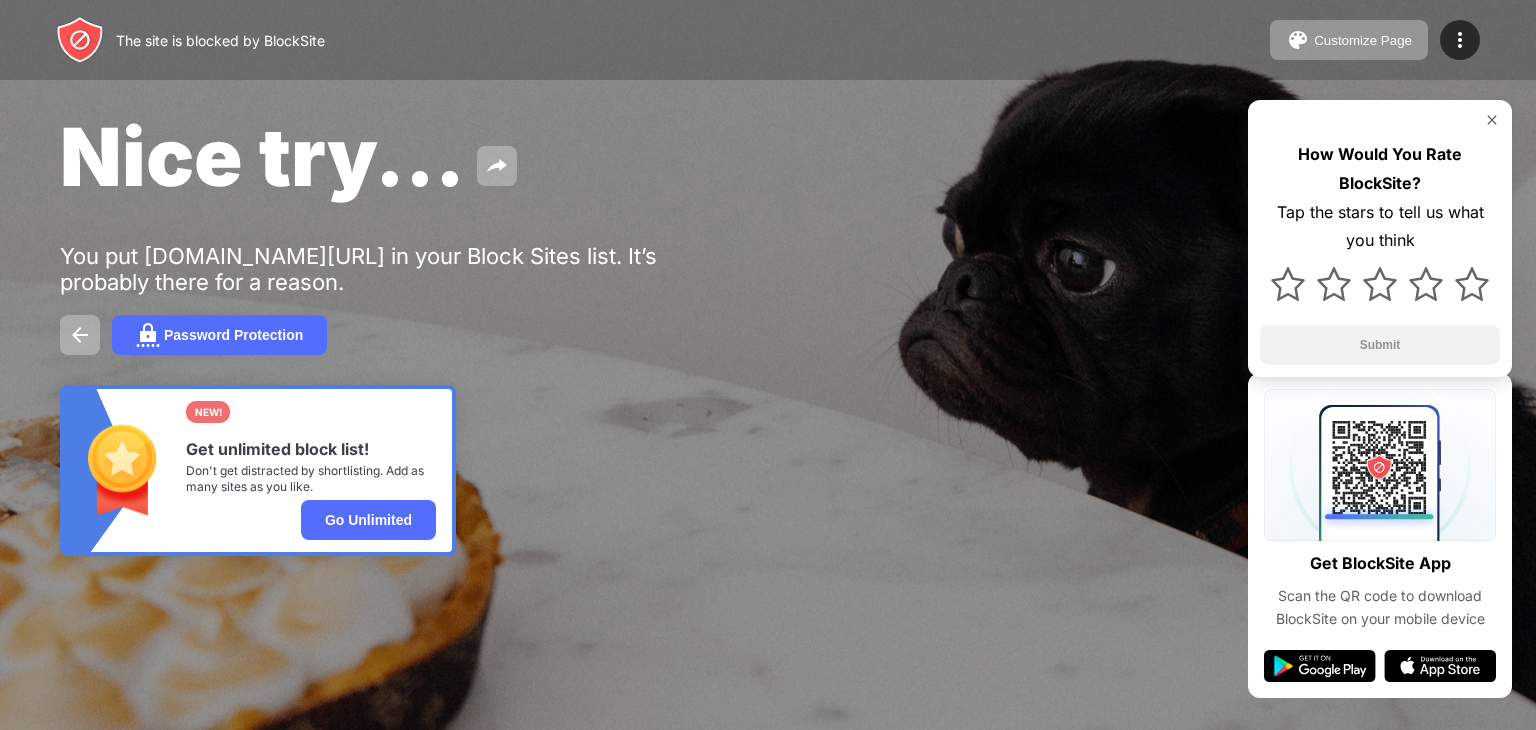 scroll, scrollTop: 0, scrollLeft: 0, axis: both 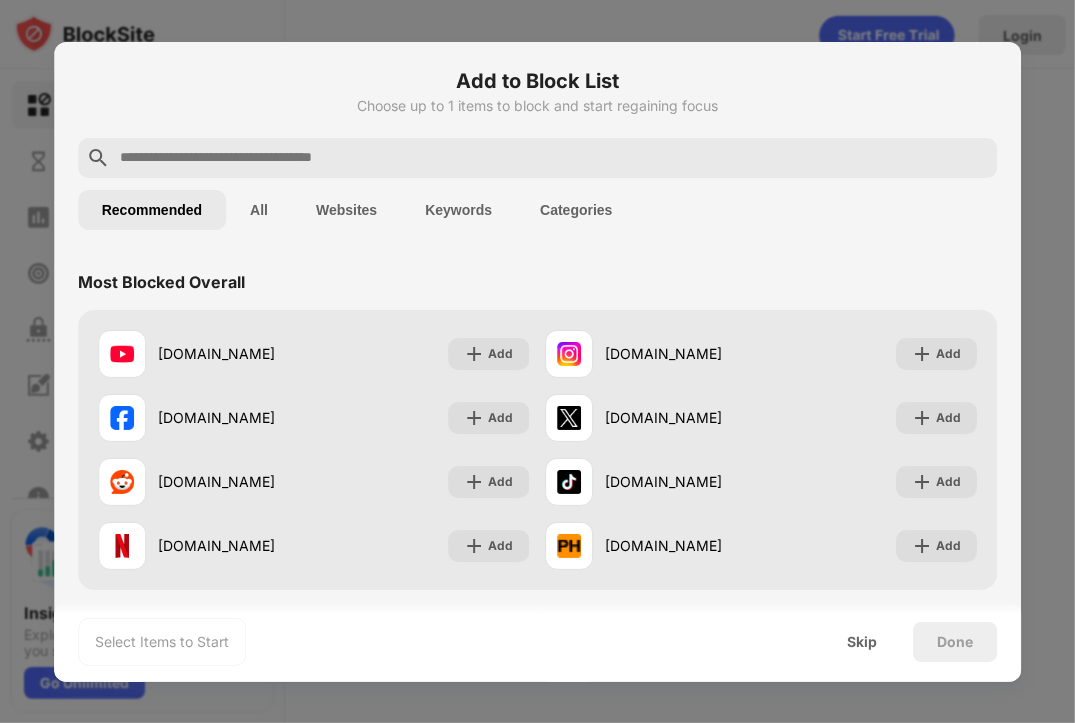 click at bounding box center (537, 361) 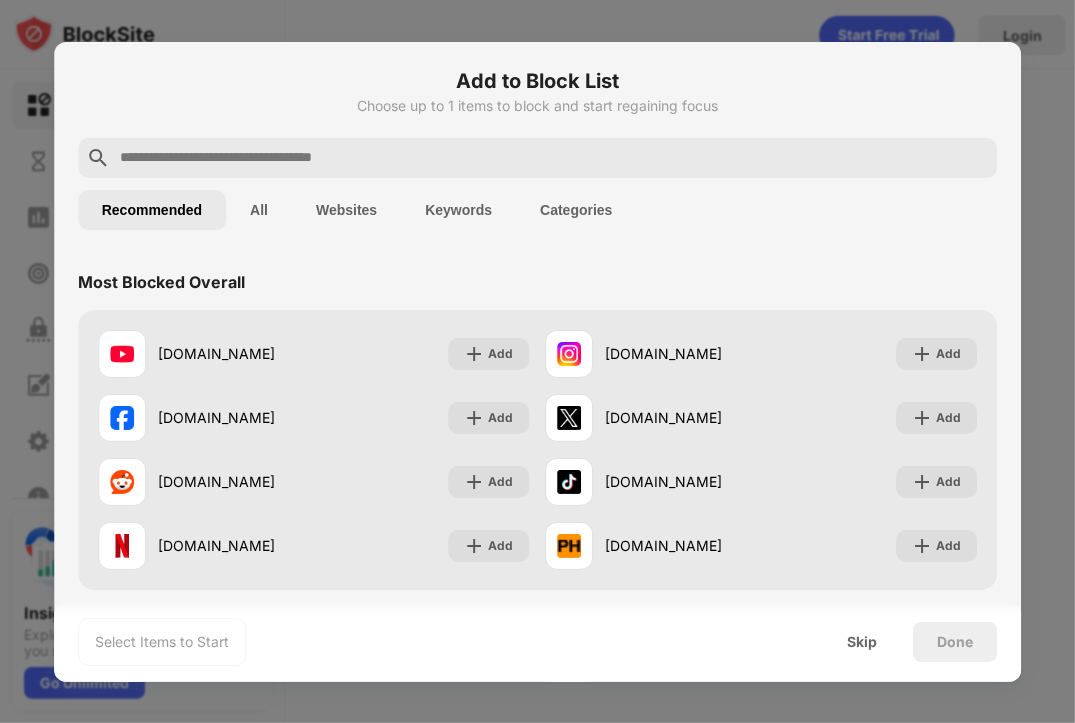 click at bounding box center [554, 158] 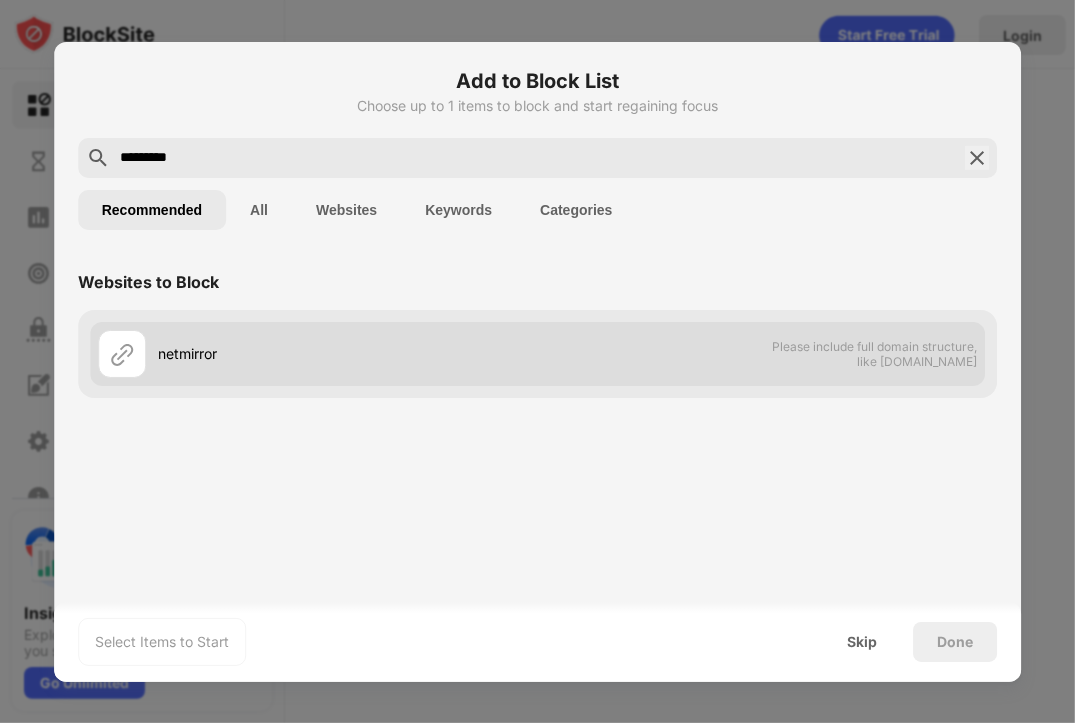 type on "*********" 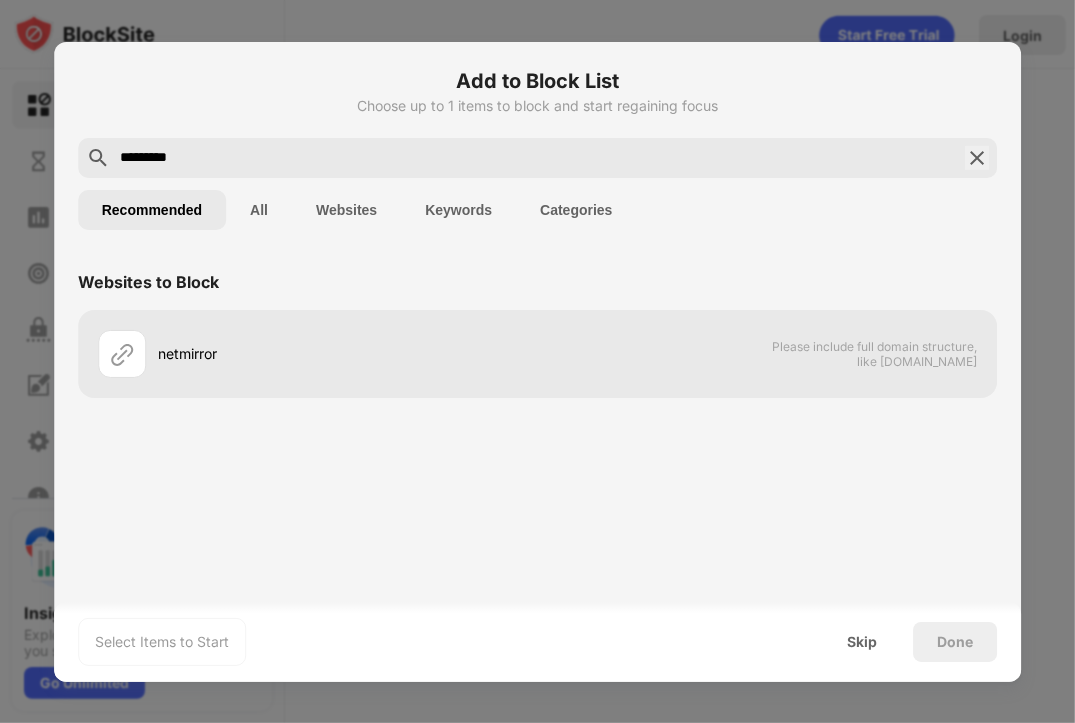 drag, startPoint x: 879, startPoint y: 354, endPoint x: 976, endPoint y: 157, distance: 219.58597 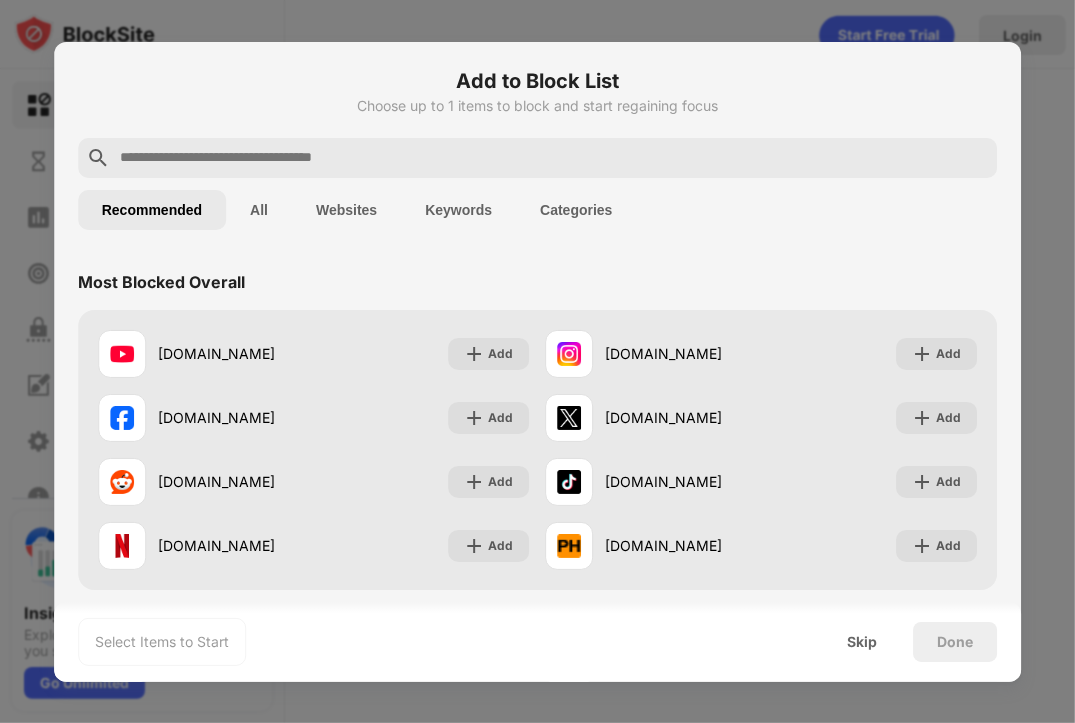 click at bounding box center [538, 158] 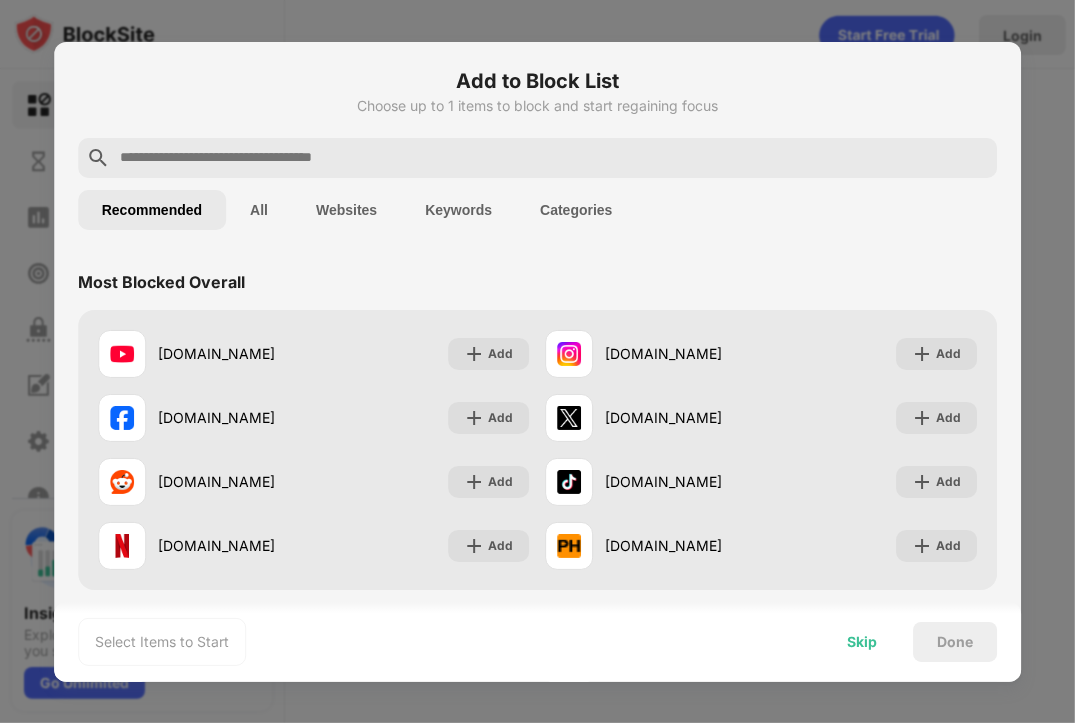 click on "Skip" at bounding box center [862, 642] 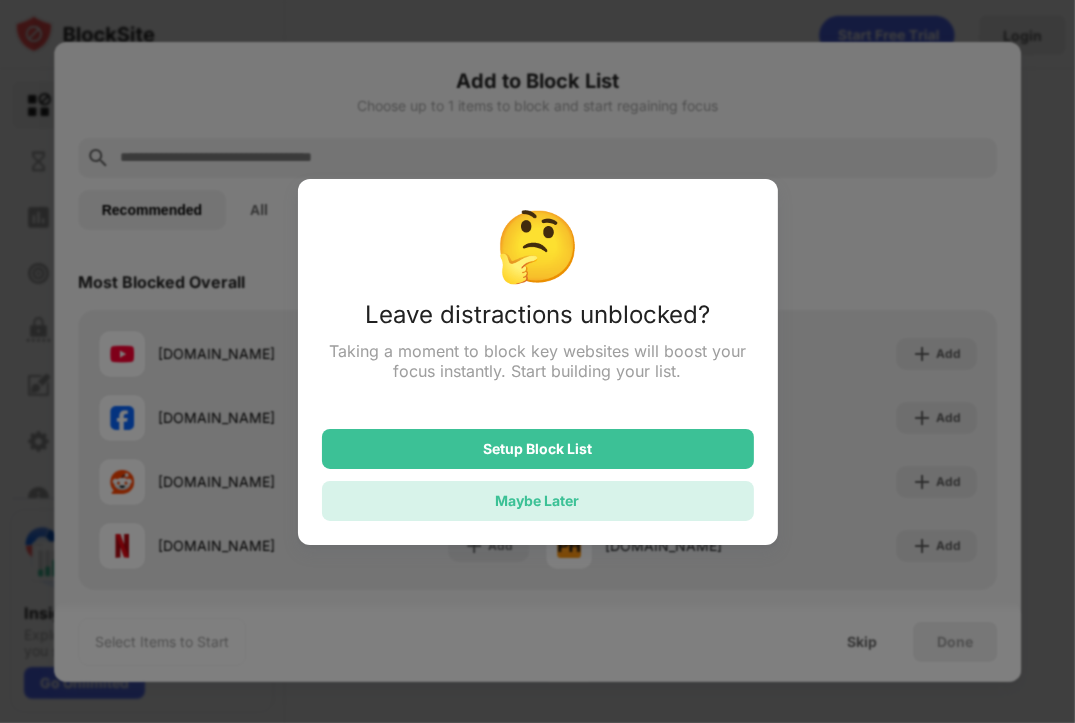 click on "Maybe Later" at bounding box center [538, 501] 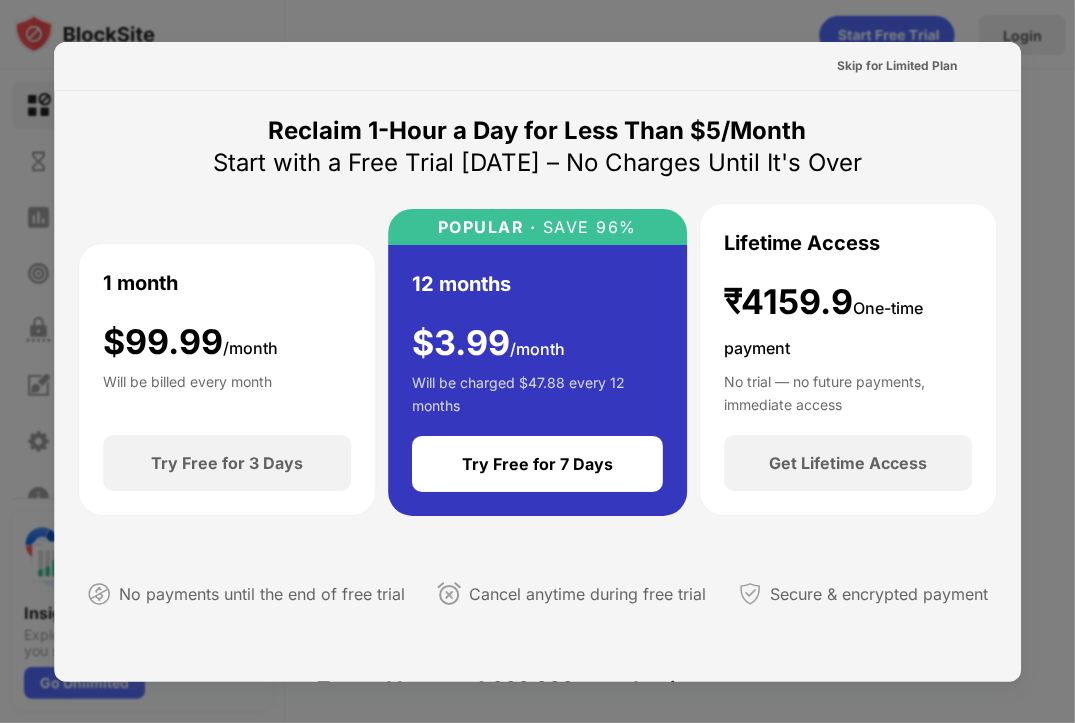 click at bounding box center (537, 361) 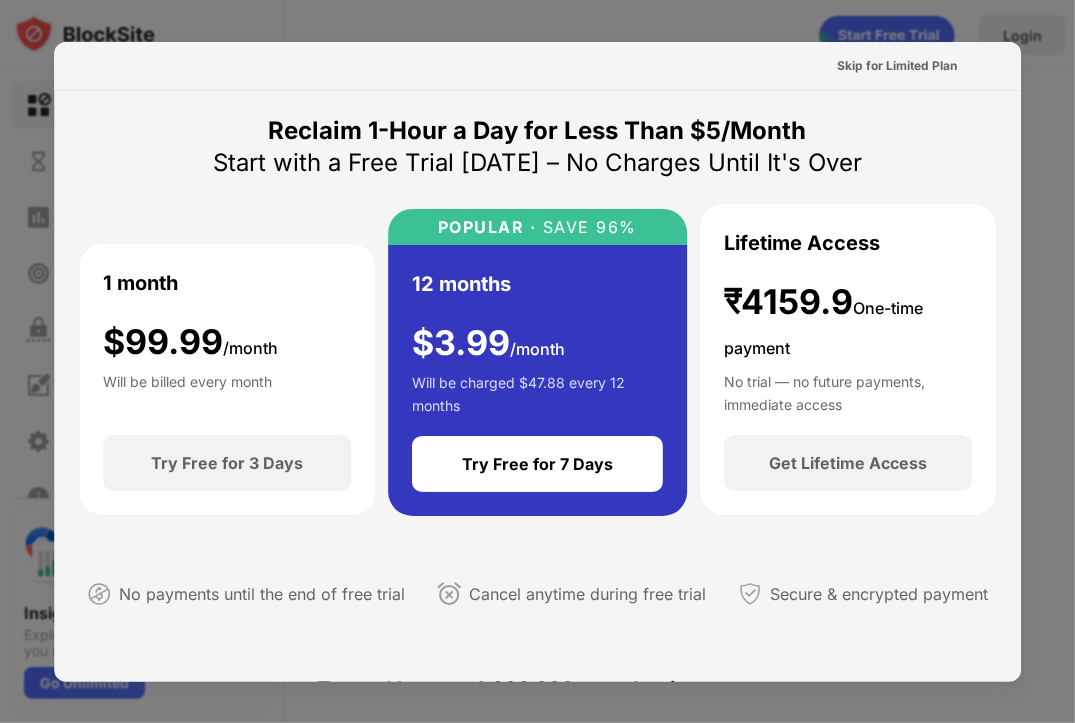 click at bounding box center [537, 361] 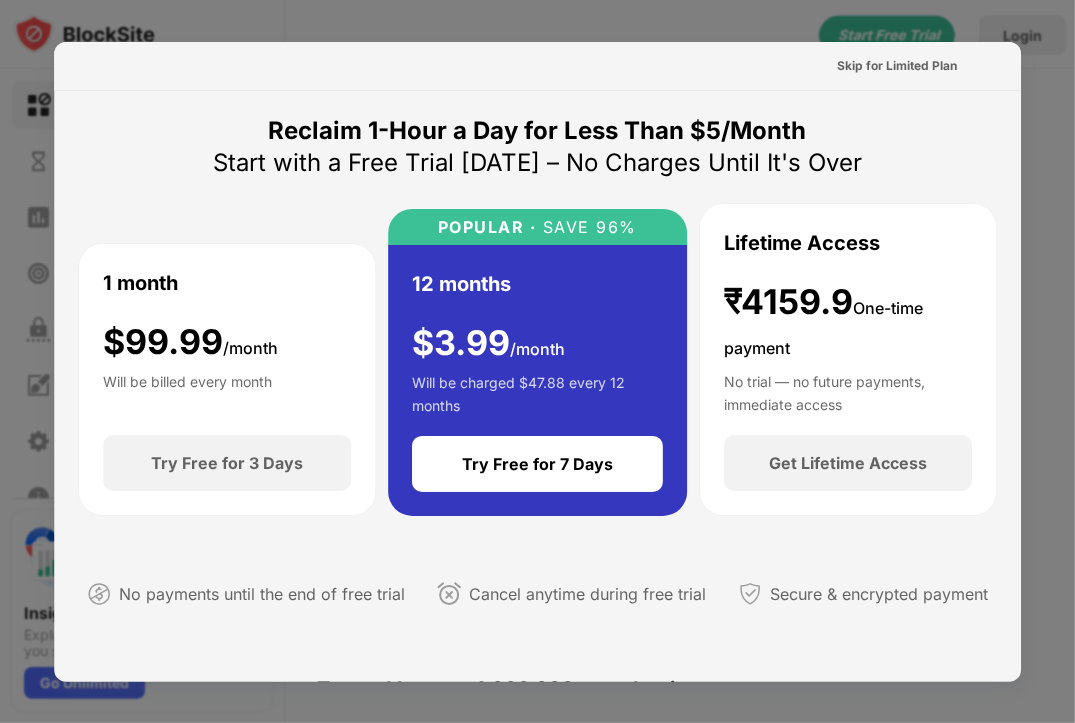 click at bounding box center [537, 361] 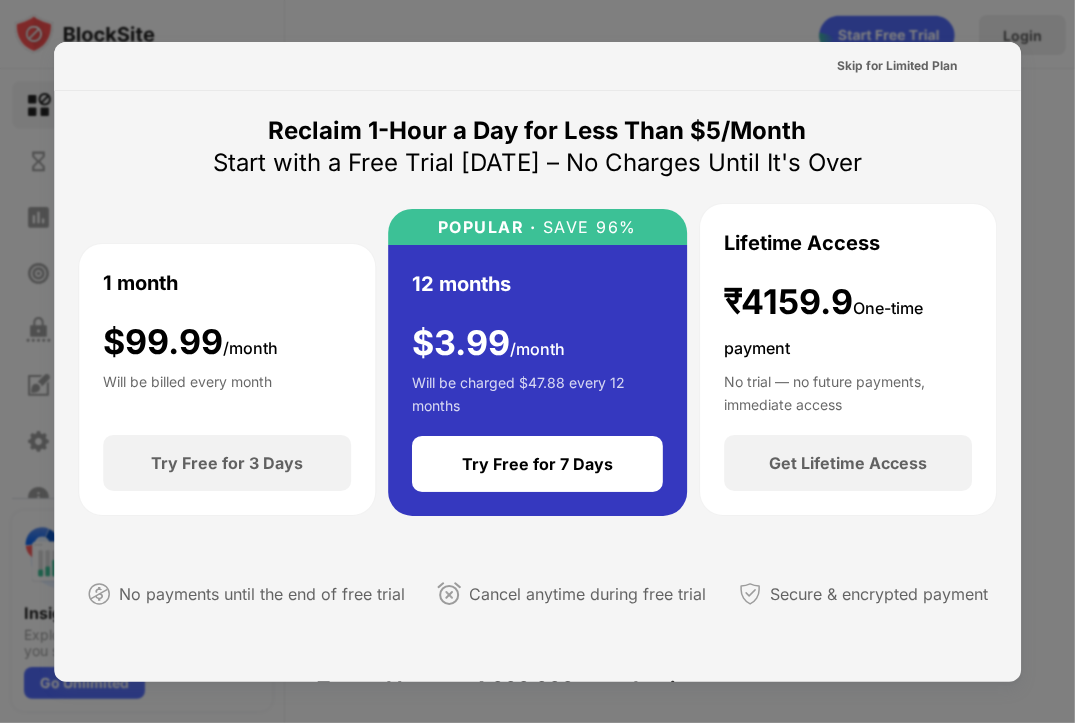 drag, startPoint x: 1045, startPoint y: 326, endPoint x: 1006, endPoint y: -76, distance: 403.88736 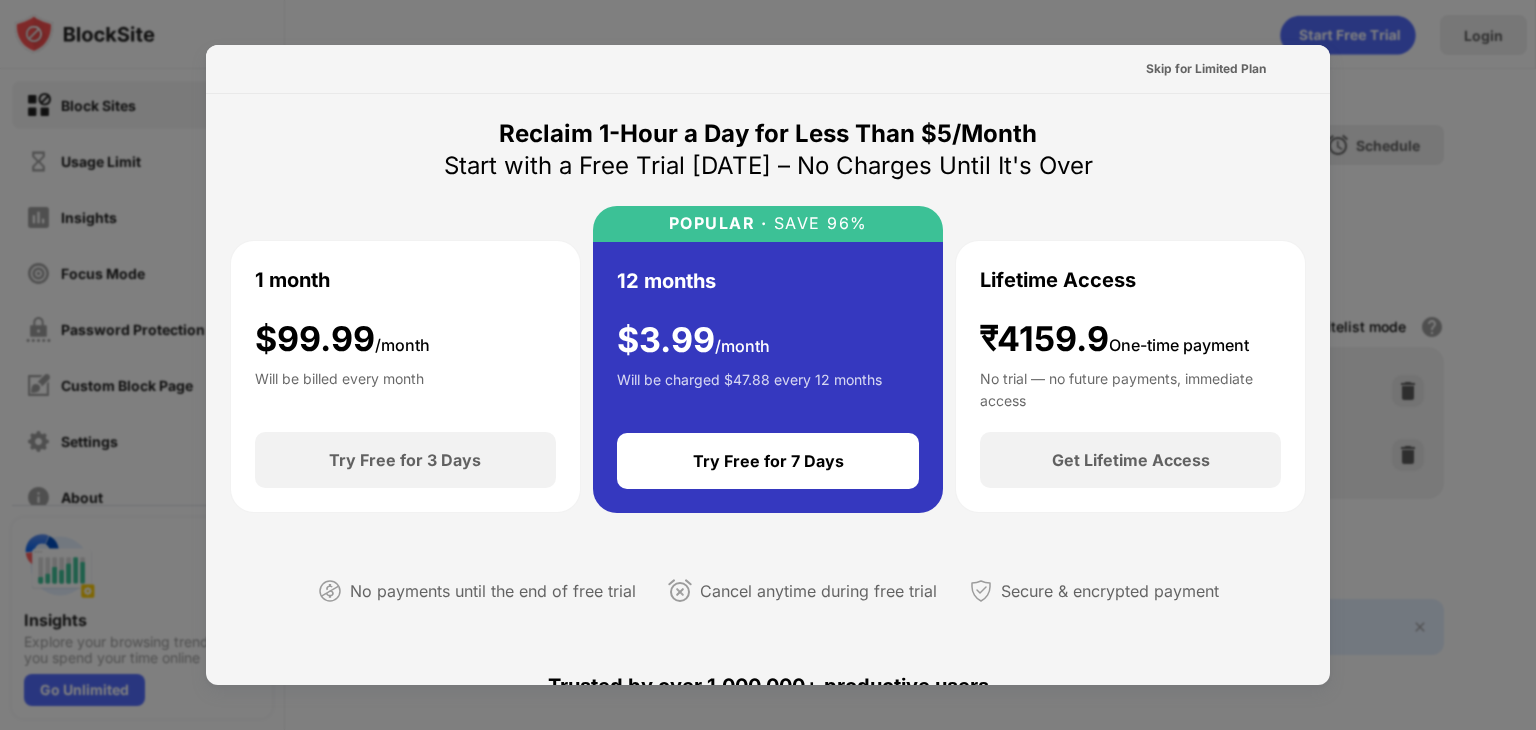 click at bounding box center (768, 365) 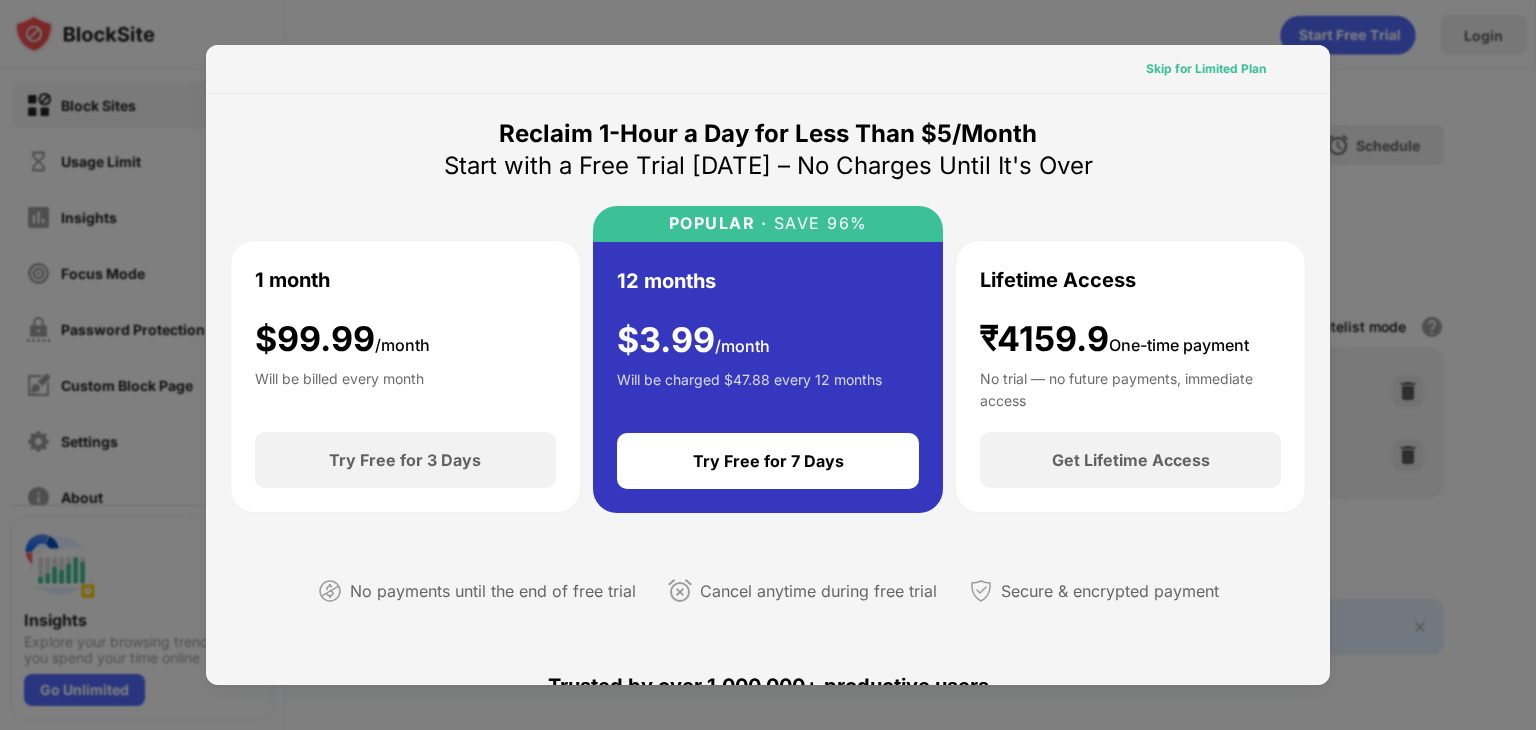 click on "Skip for Limited Plan" at bounding box center [1206, 69] 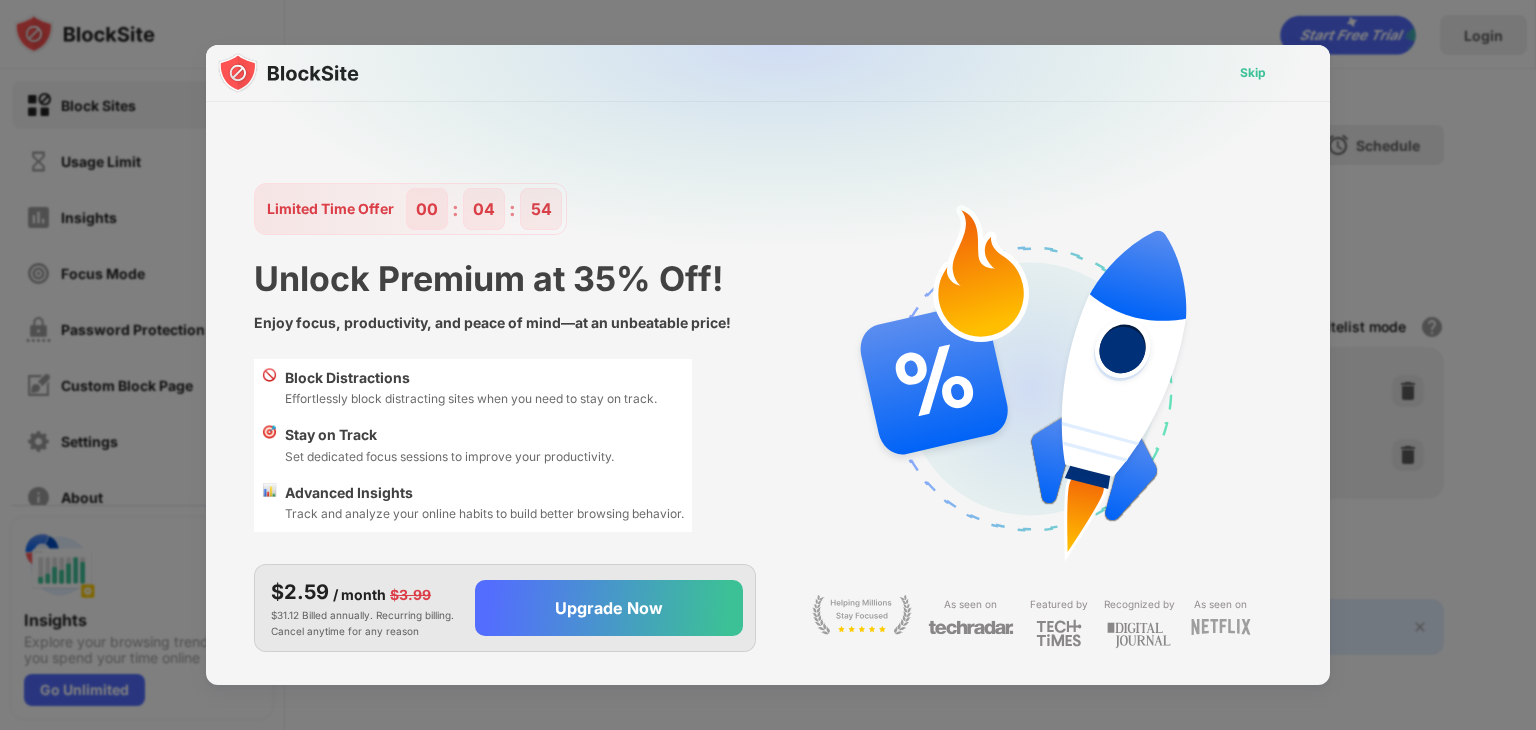 click on "Skip" at bounding box center (1253, 73) 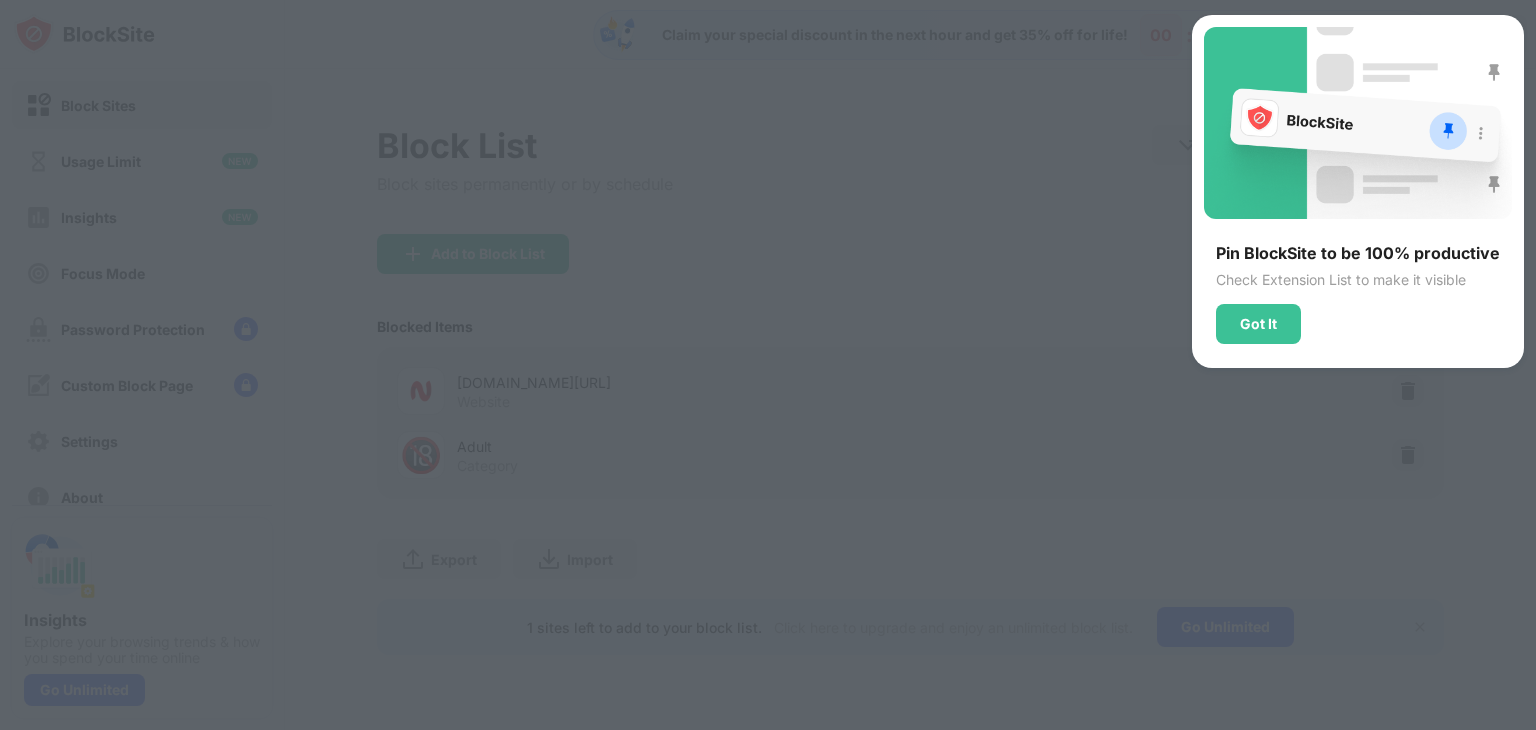 click at bounding box center (768, 365) 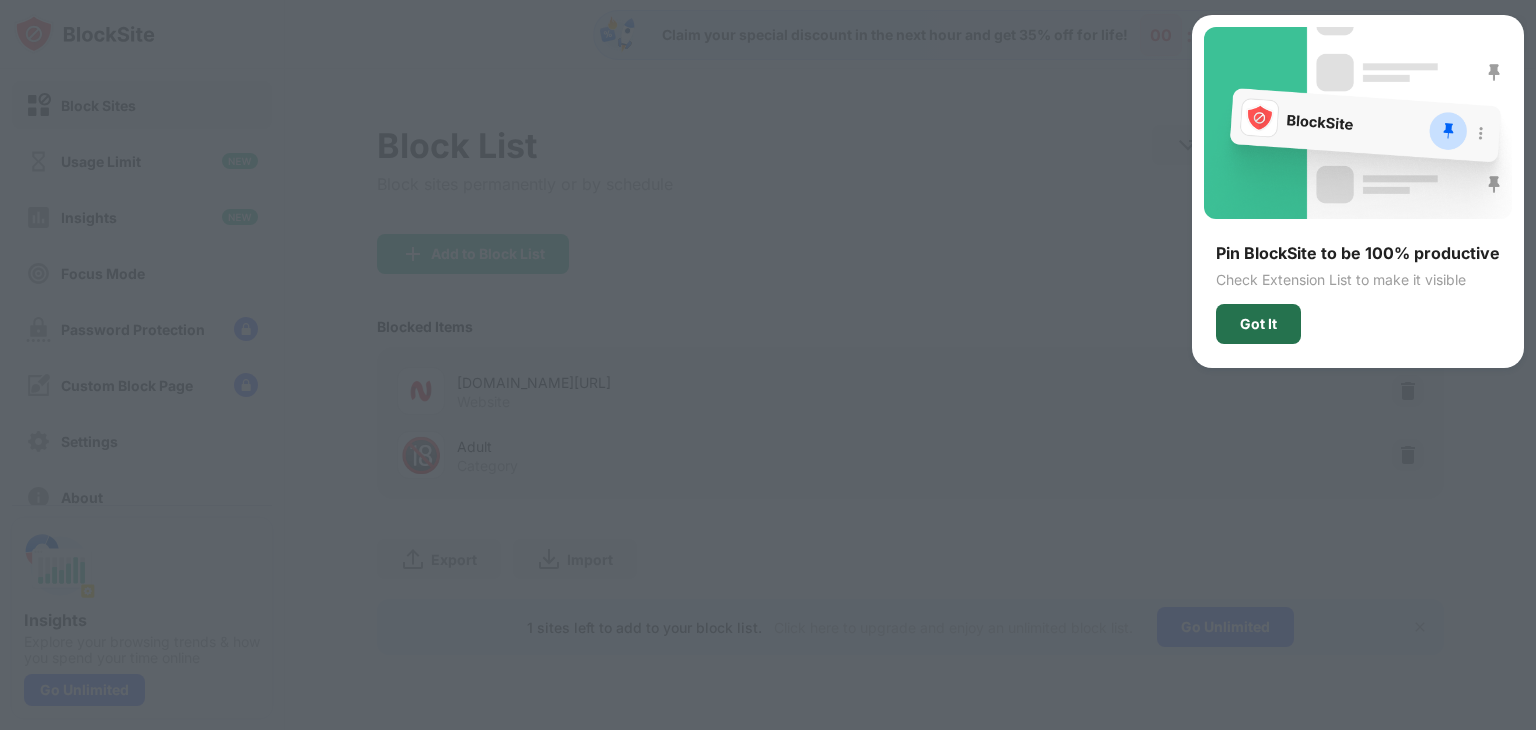click on "Got It" at bounding box center [1258, 324] 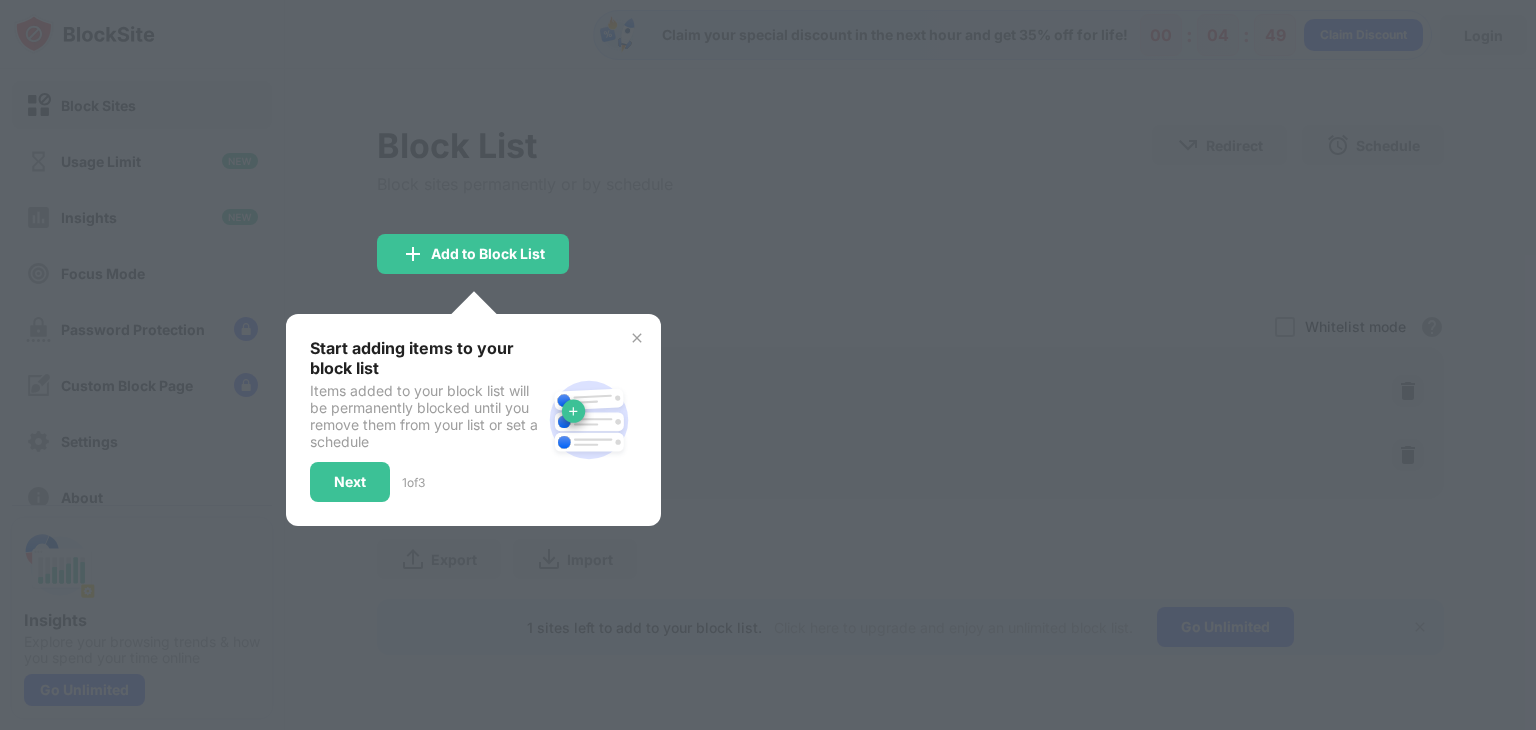 click at bounding box center [768, 365] 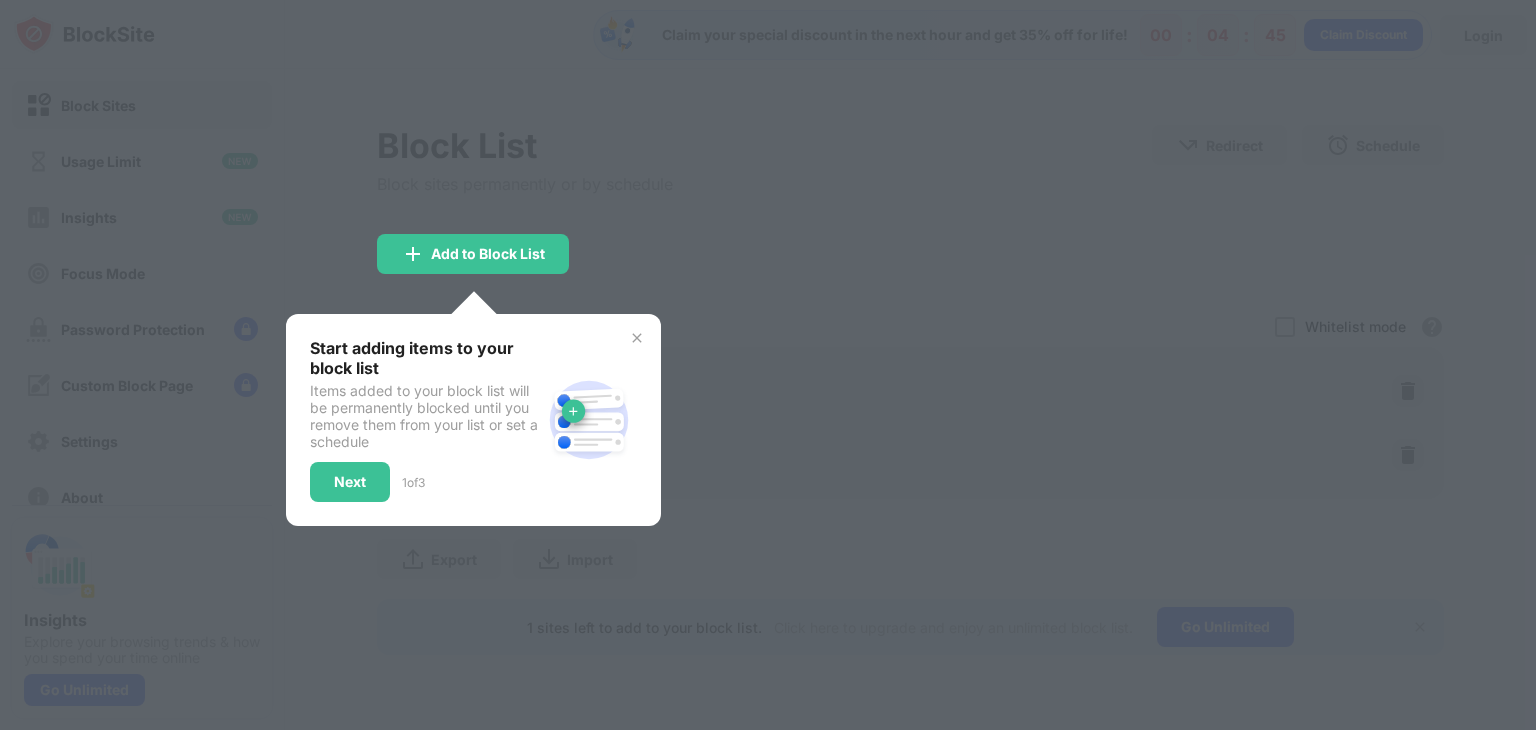 click on "1  of  3" at bounding box center [413, 482] 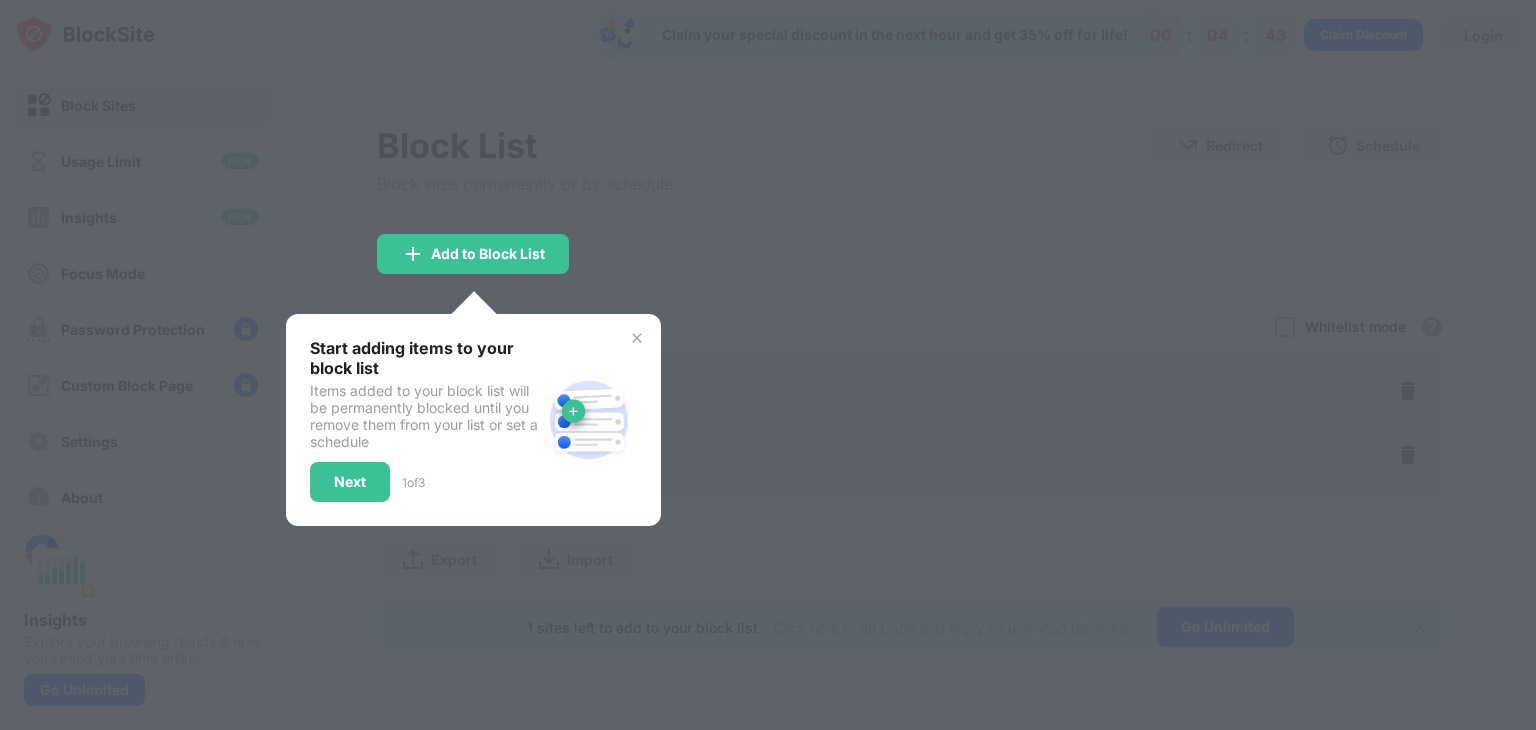 click at bounding box center (637, 338) 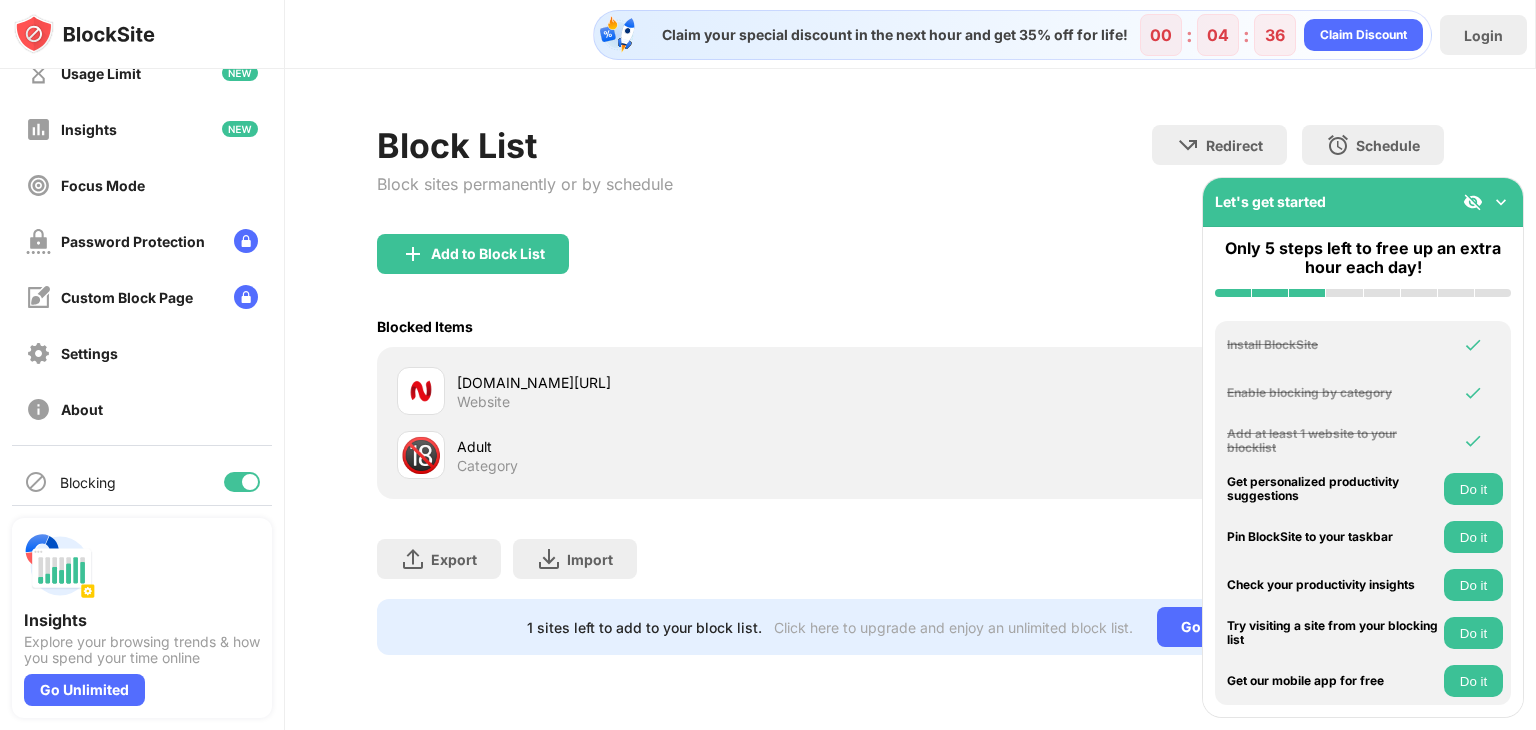 scroll, scrollTop: 88, scrollLeft: 0, axis: vertical 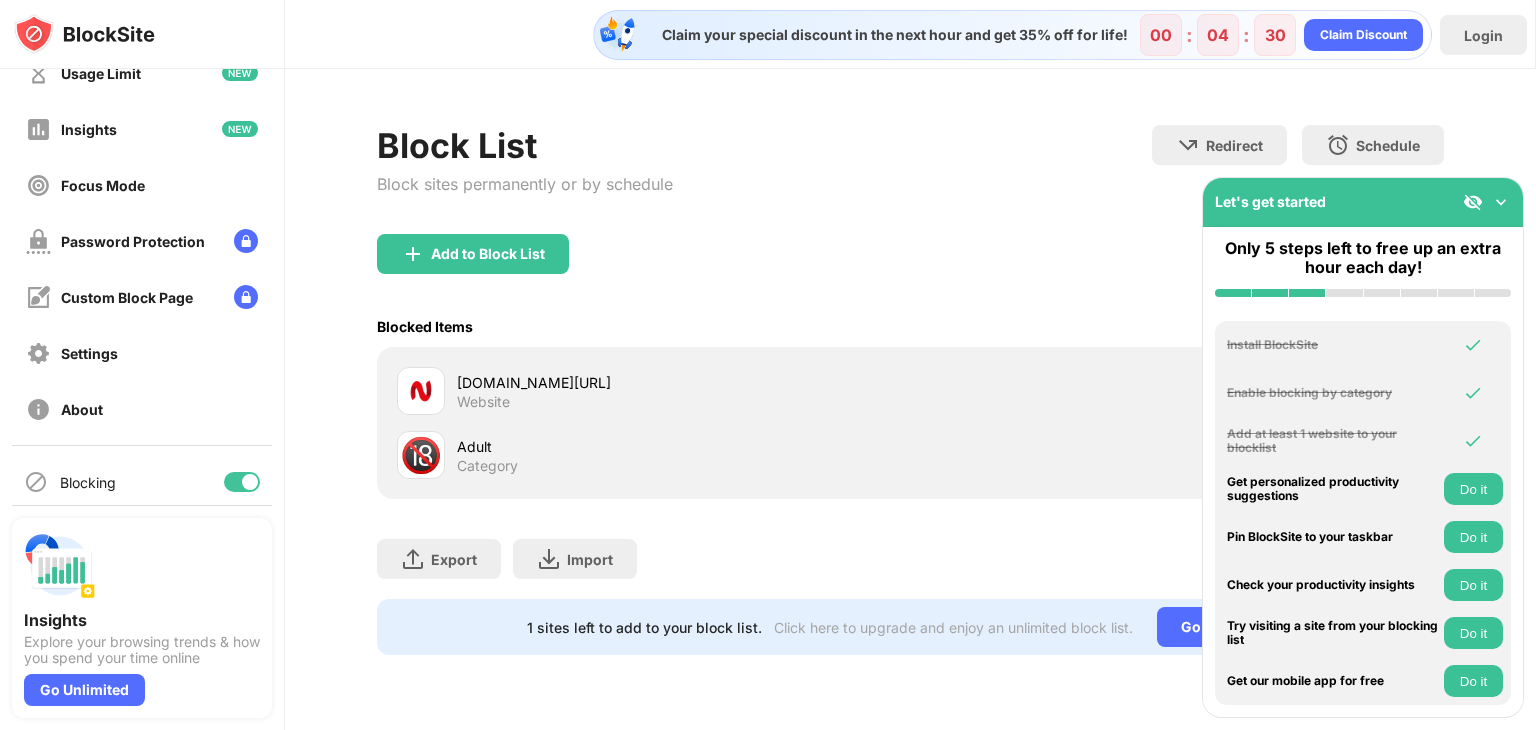 click at bounding box center [1501, 202] 